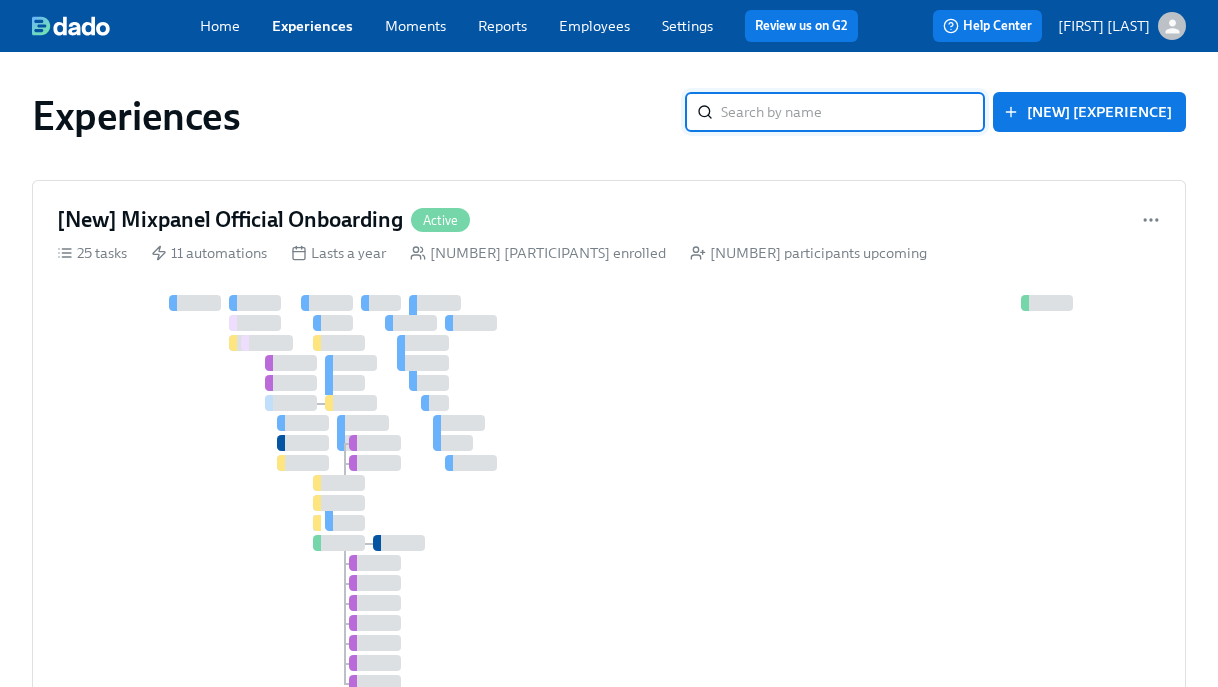 scroll, scrollTop: 0, scrollLeft: 0, axis: both 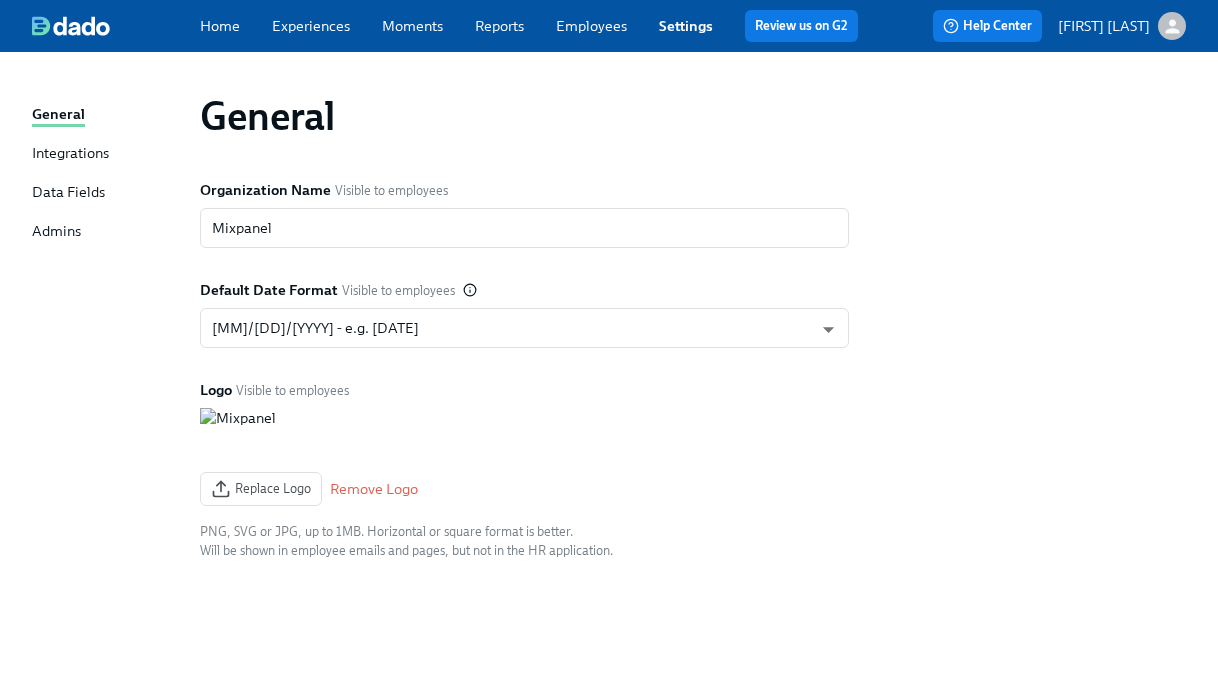 click on "Integrations" at bounding box center (70, 154) 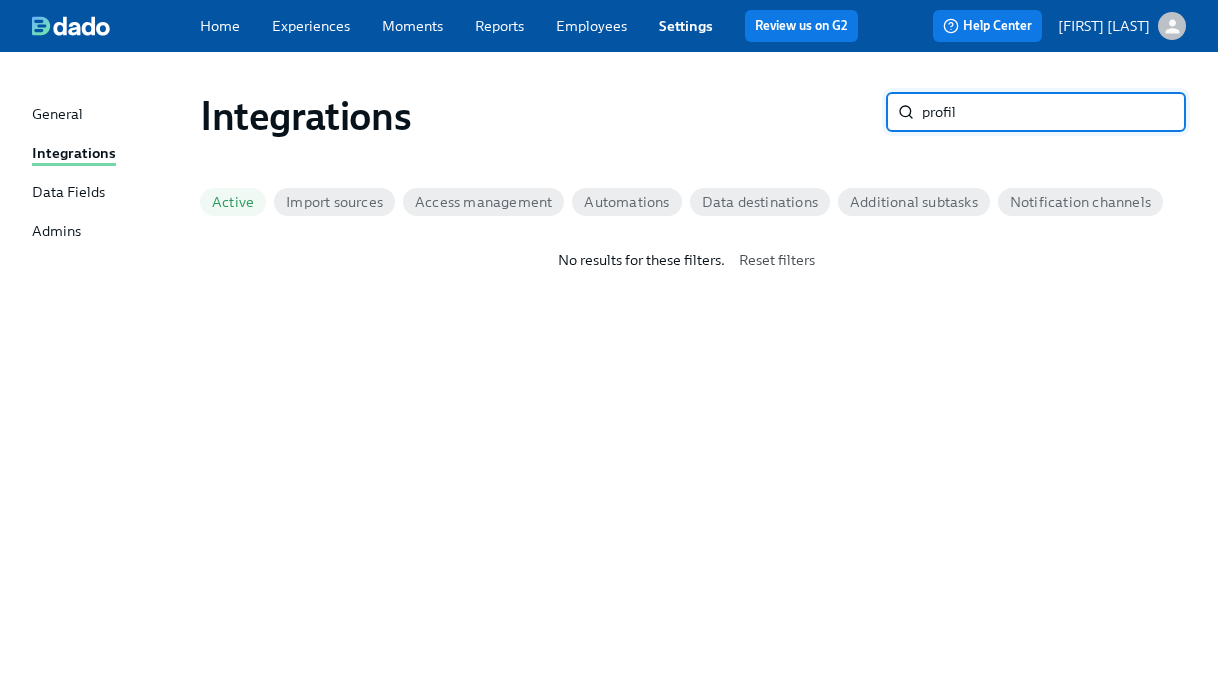 type on "profile" 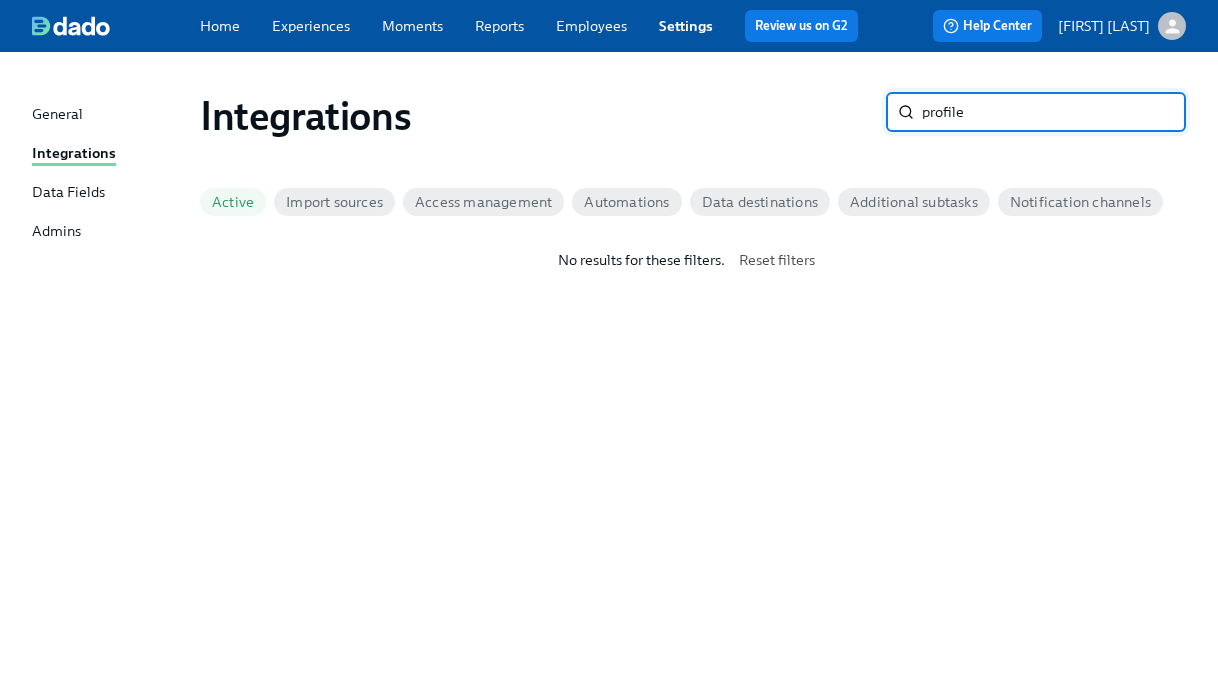 type 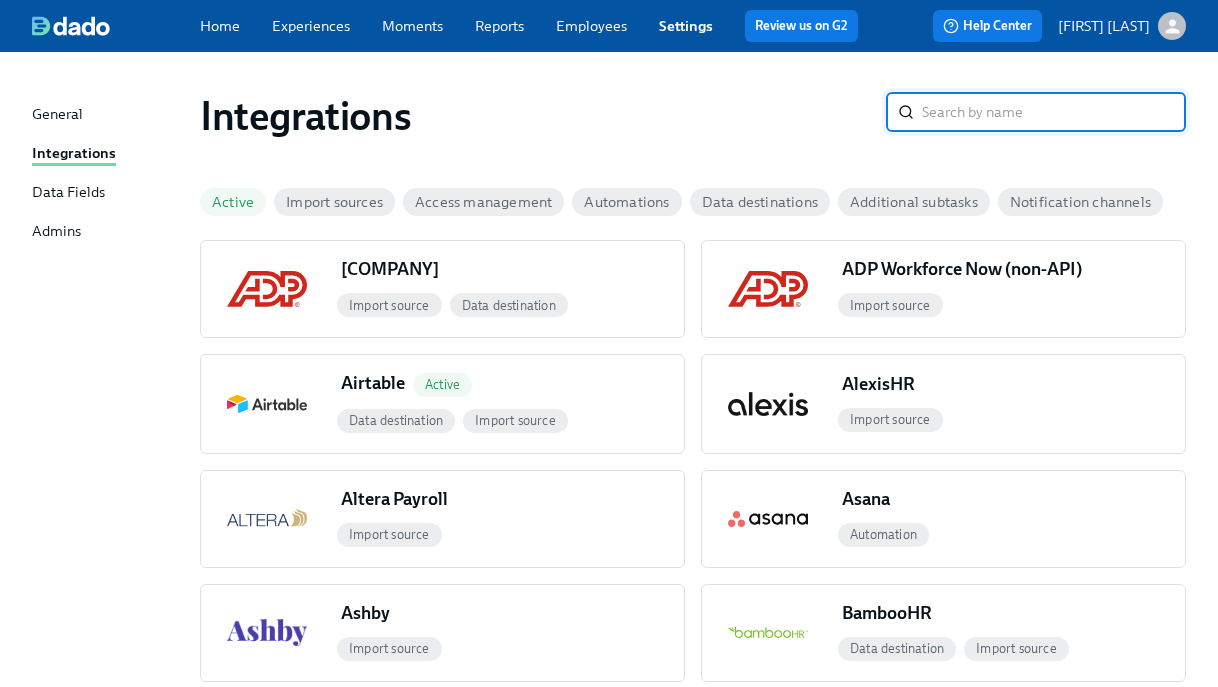 click on "Employees" at bounding box center [591, 26] 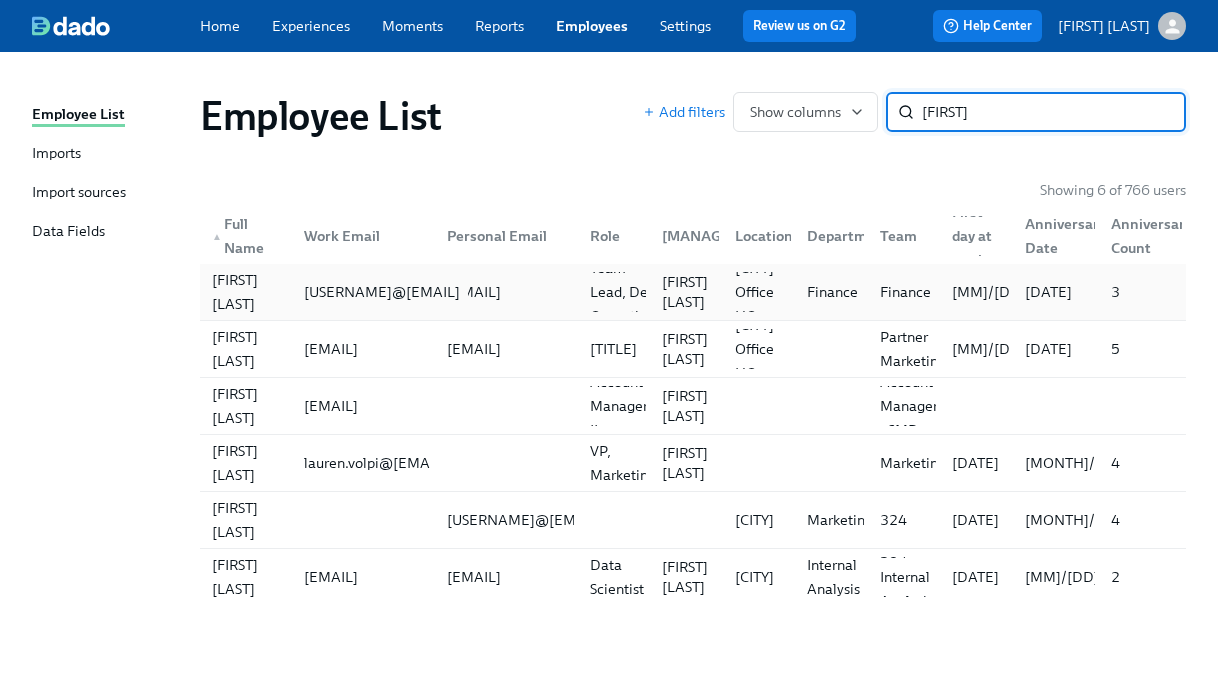 type on "[FIRST]" 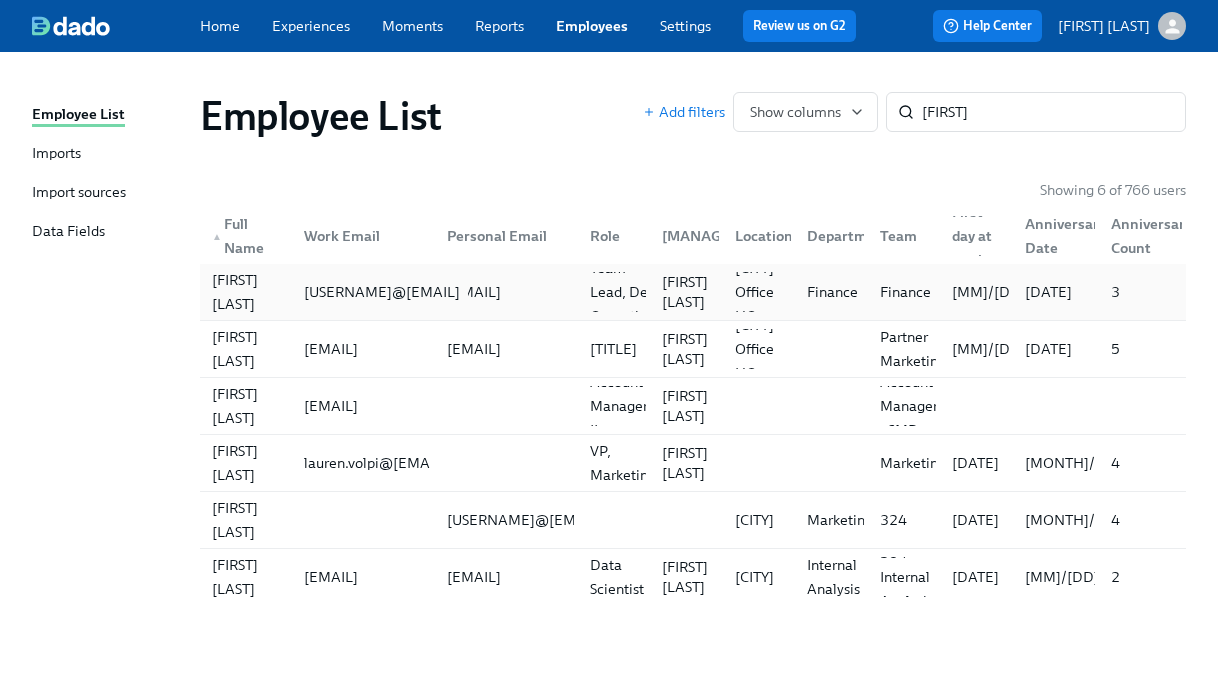 click on "[USERNAME]@[EMAIL]" at bounding box center (382, 292) 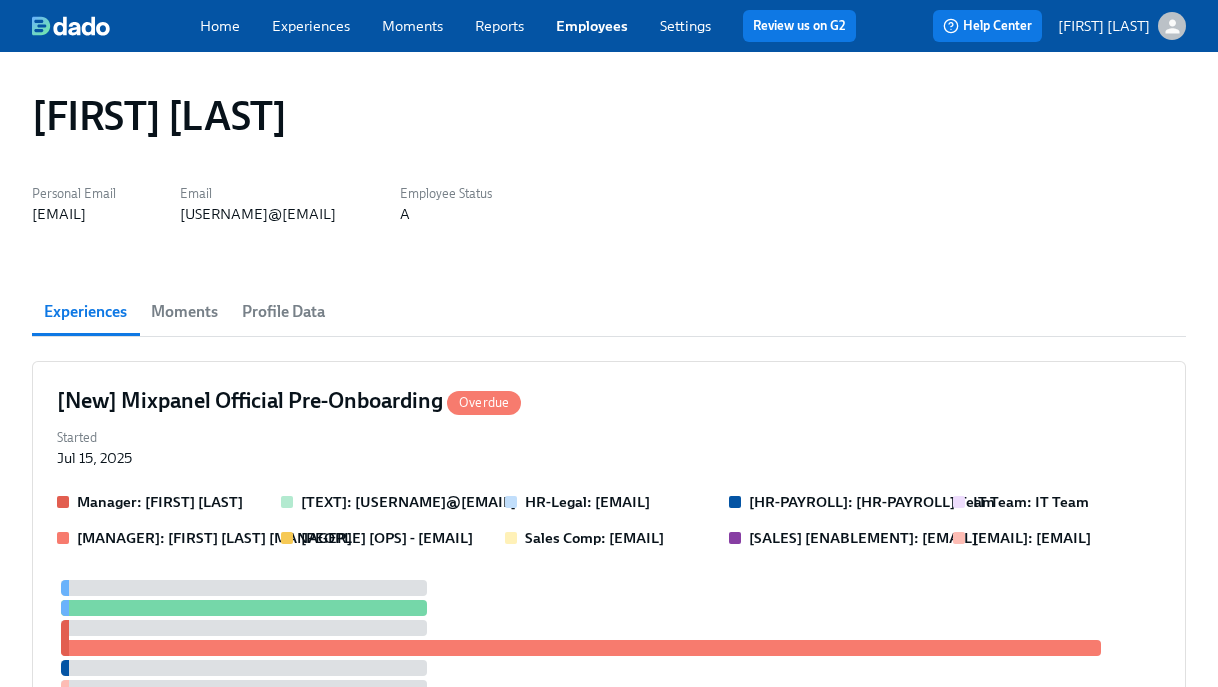 click on "Profile Data" at bounding box center (283, 312) 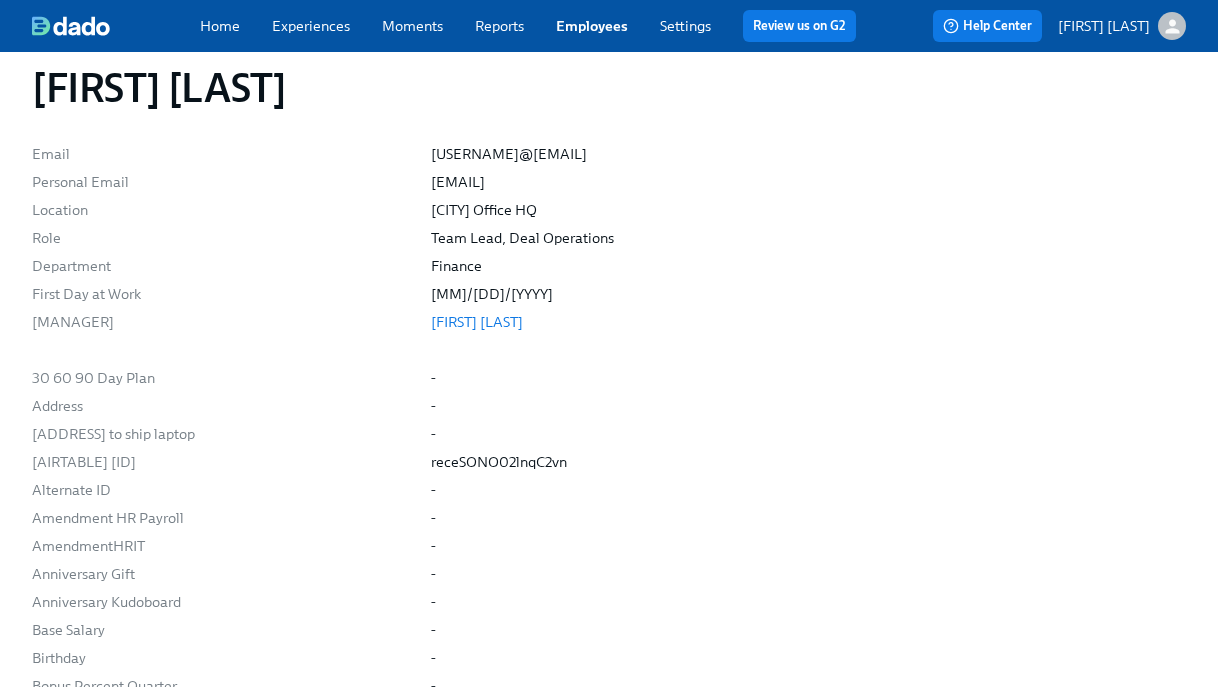 scroll, scrollTop: 0, scrollLeft: 0, axis: both 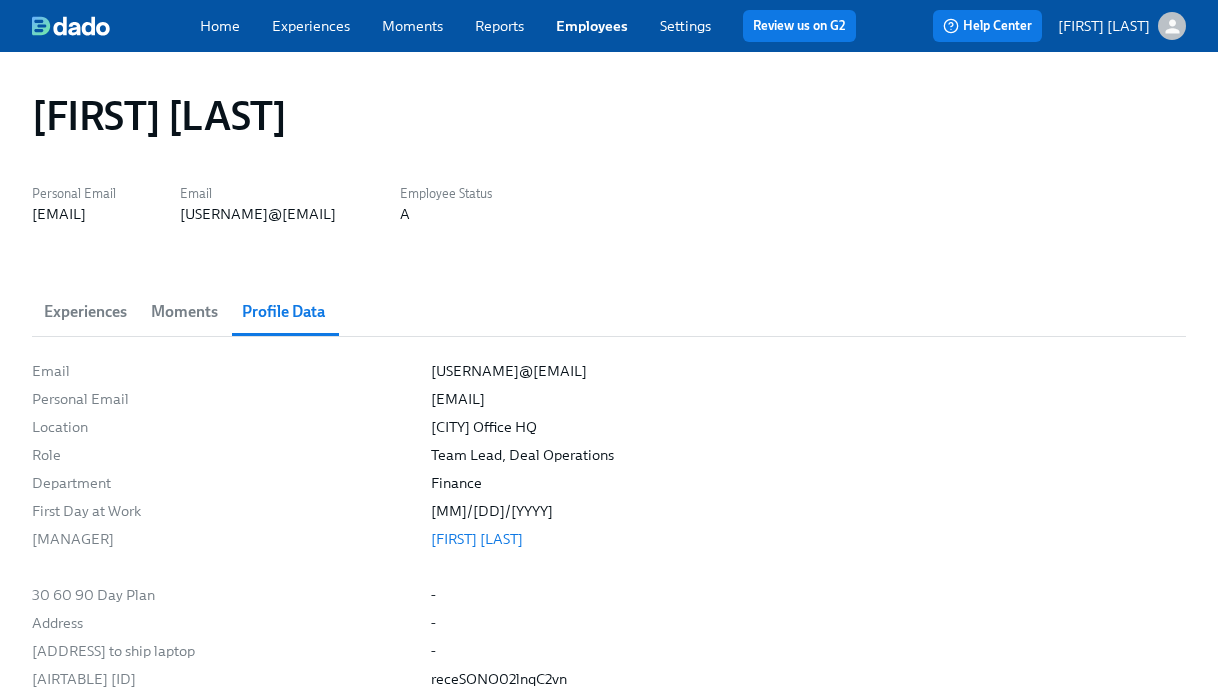 click on "Employees" at bounding box center [592, 26] 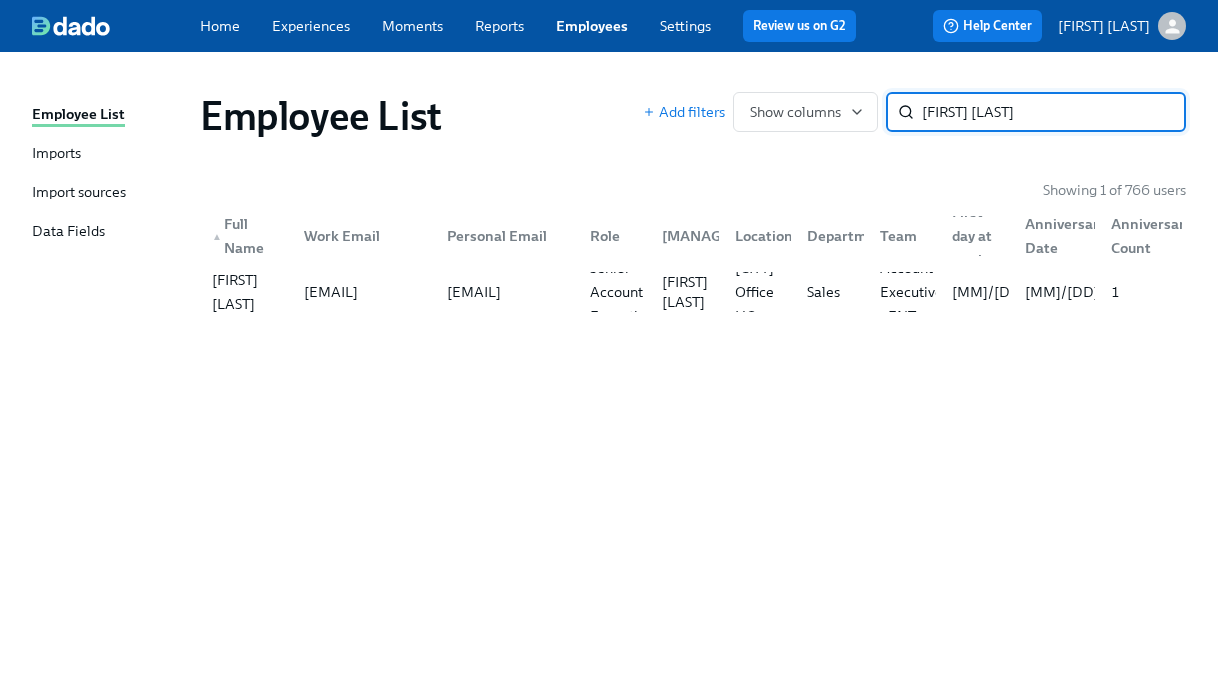 type on "[FIRST] [LAST]" 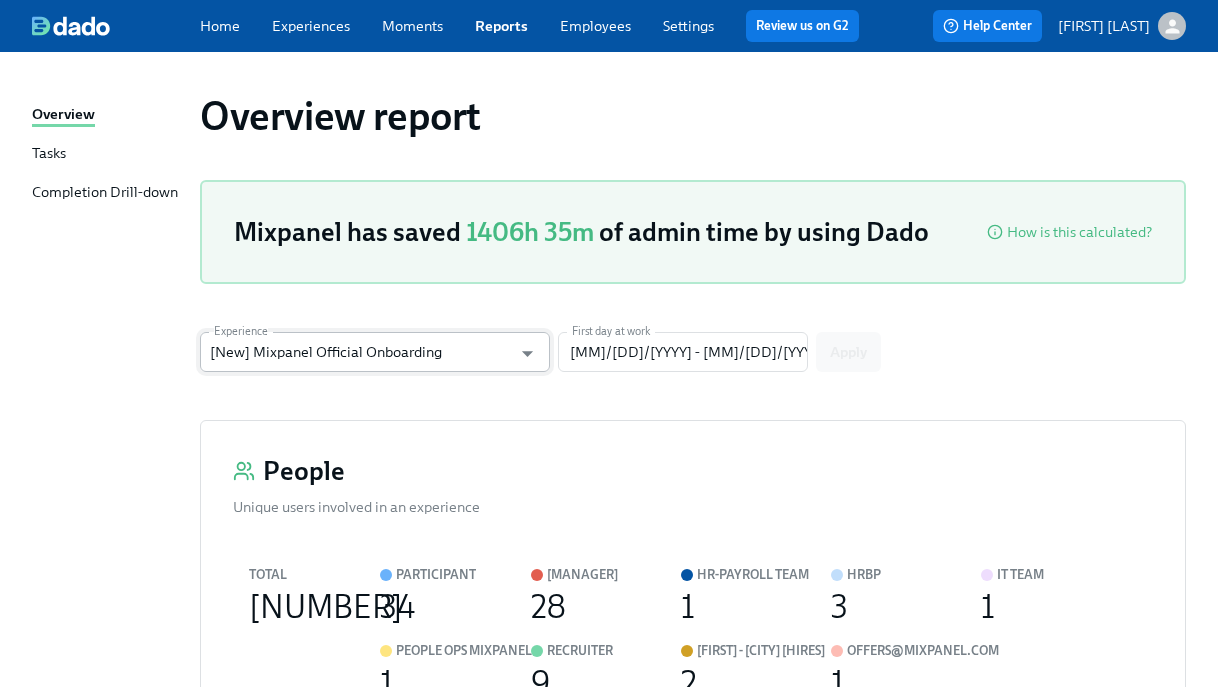 click on "[New] Mixpanel Official Onboarding" at bounding box center (360, 352) 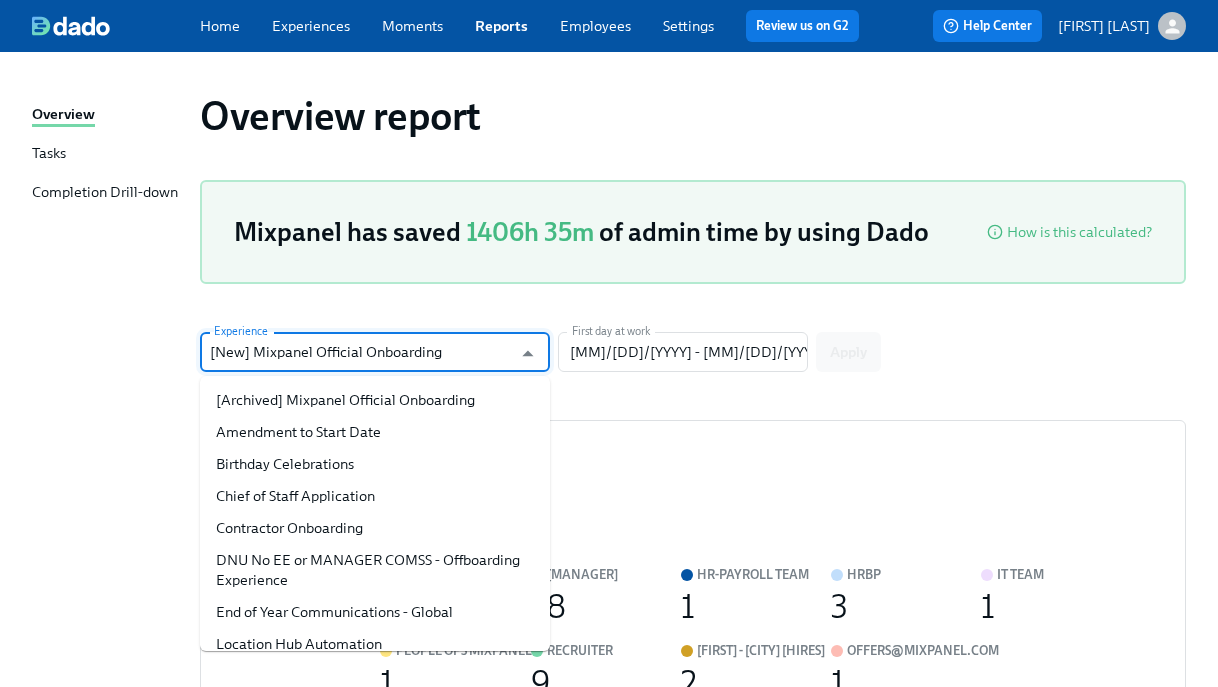 scroll, scrollTop: 301, scrollLeft: 0, axis: vertical 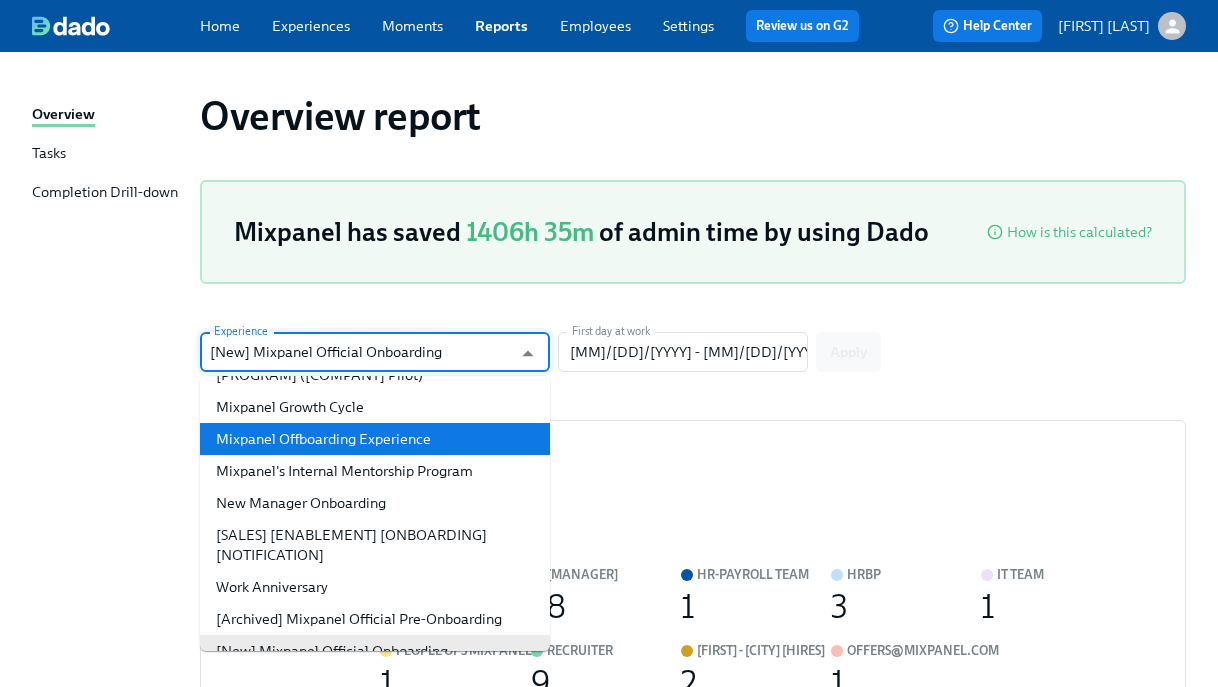 click on "Mixpanel Offboarding Experience" at bounding box center [375, 439] 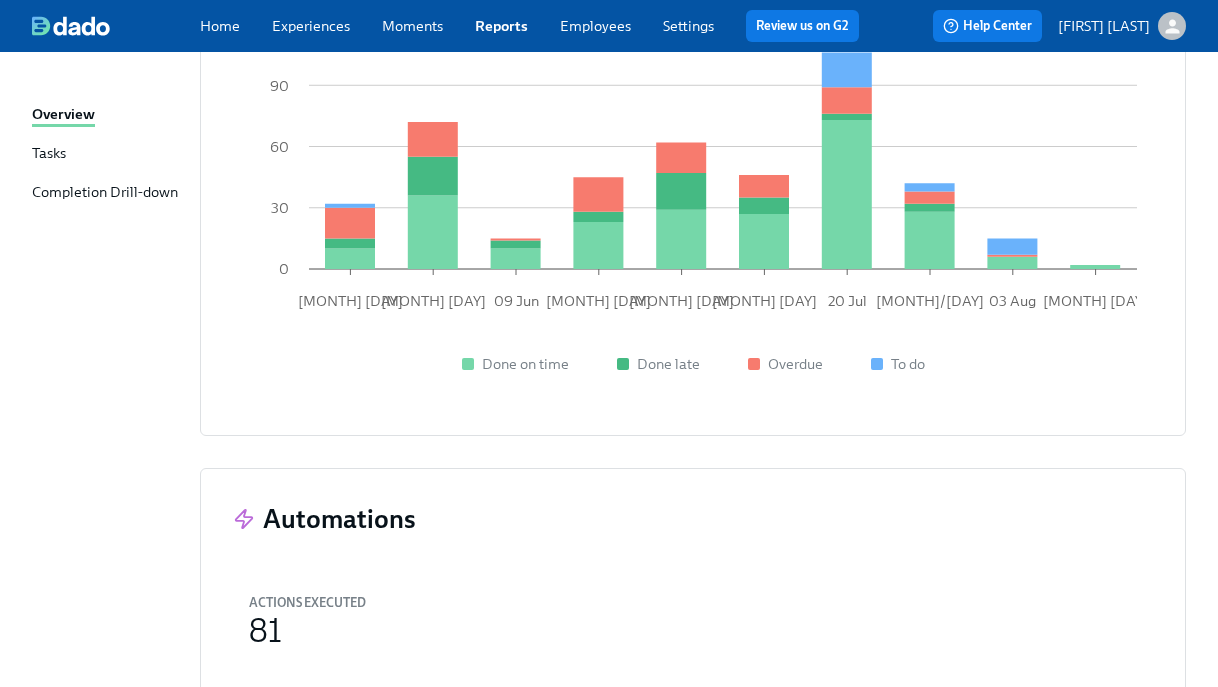 scroll, scrollTop: 2206, scrollLeft: 0, axis: vertical 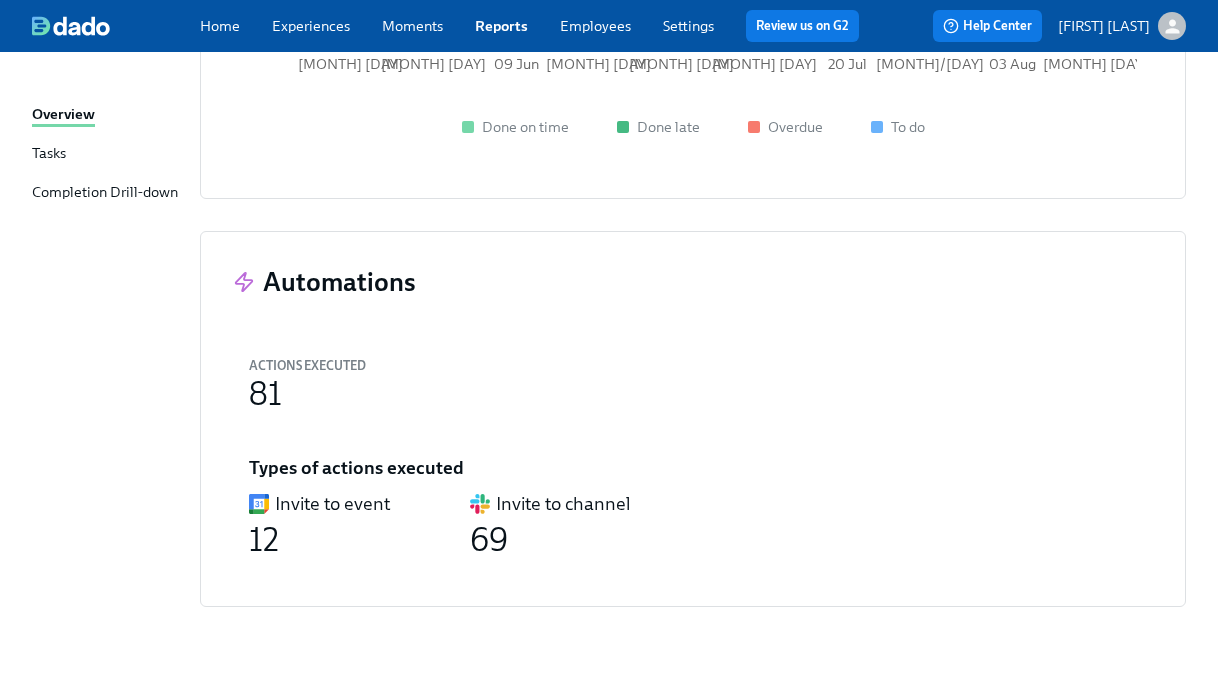 click on "Tasks" at bounding box center [108, 154] 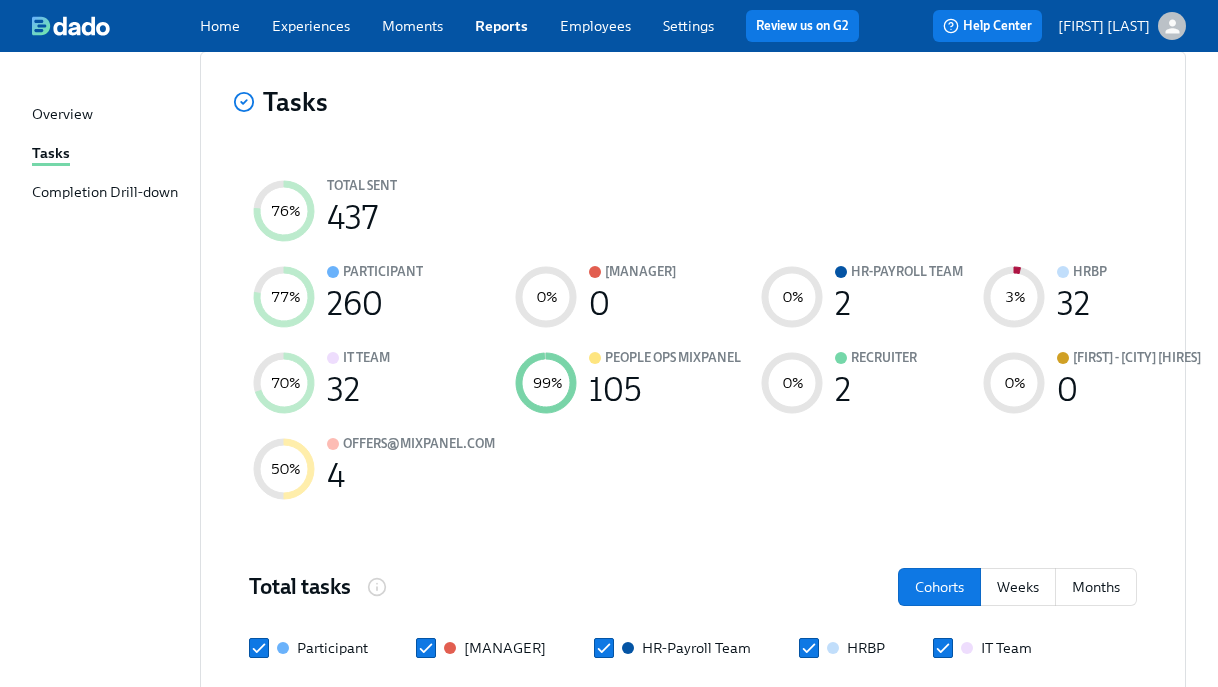 scroll, scrollTop: 0, scrollLeft: 0, axis: both 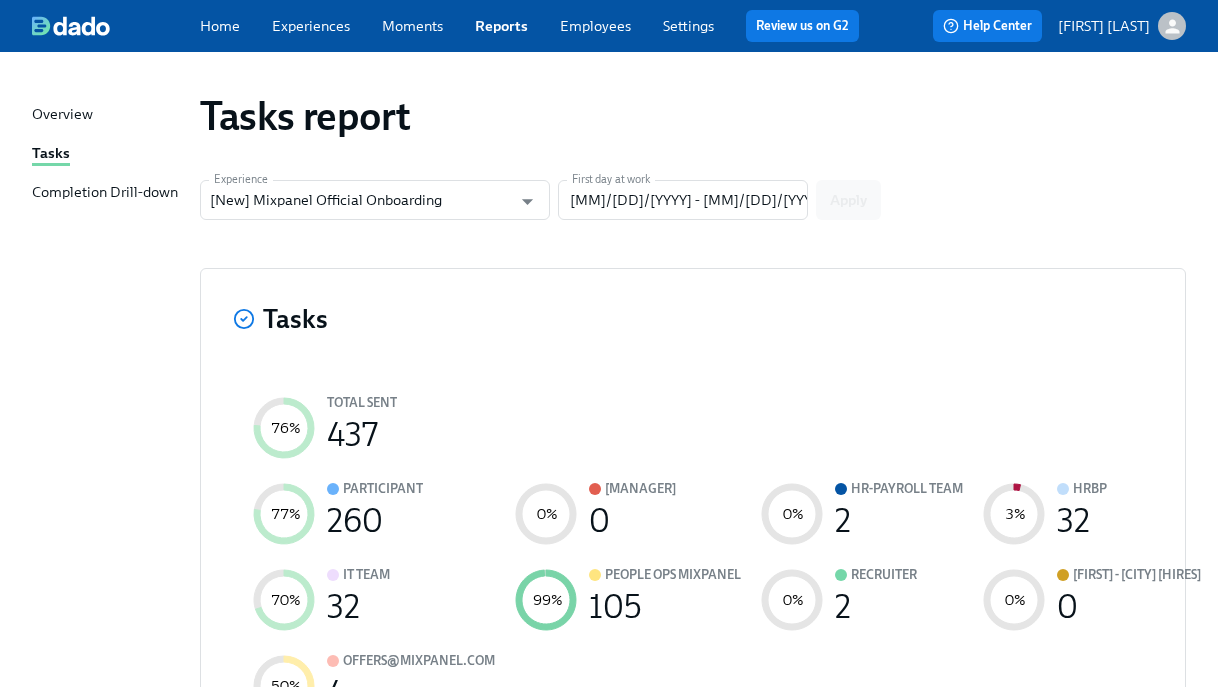click on "Experiences" at bounding box center [311, 26] 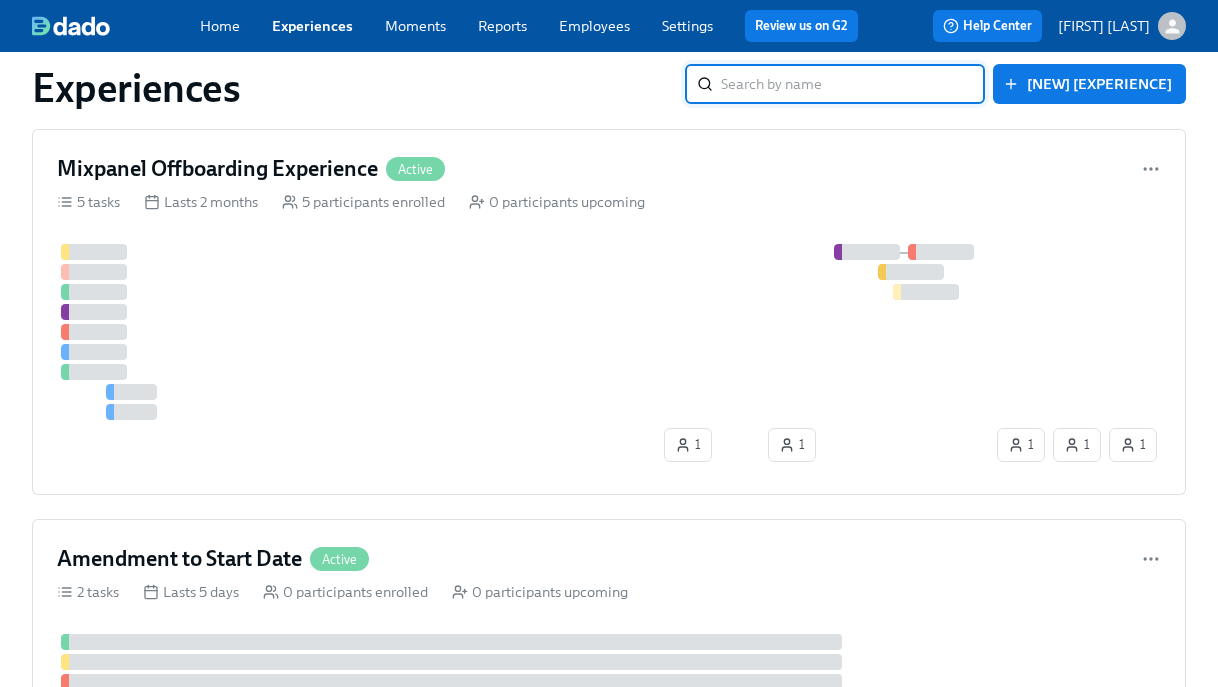 scroll, scrollTop: 1461, scrollLeft: 0, axis: vertical 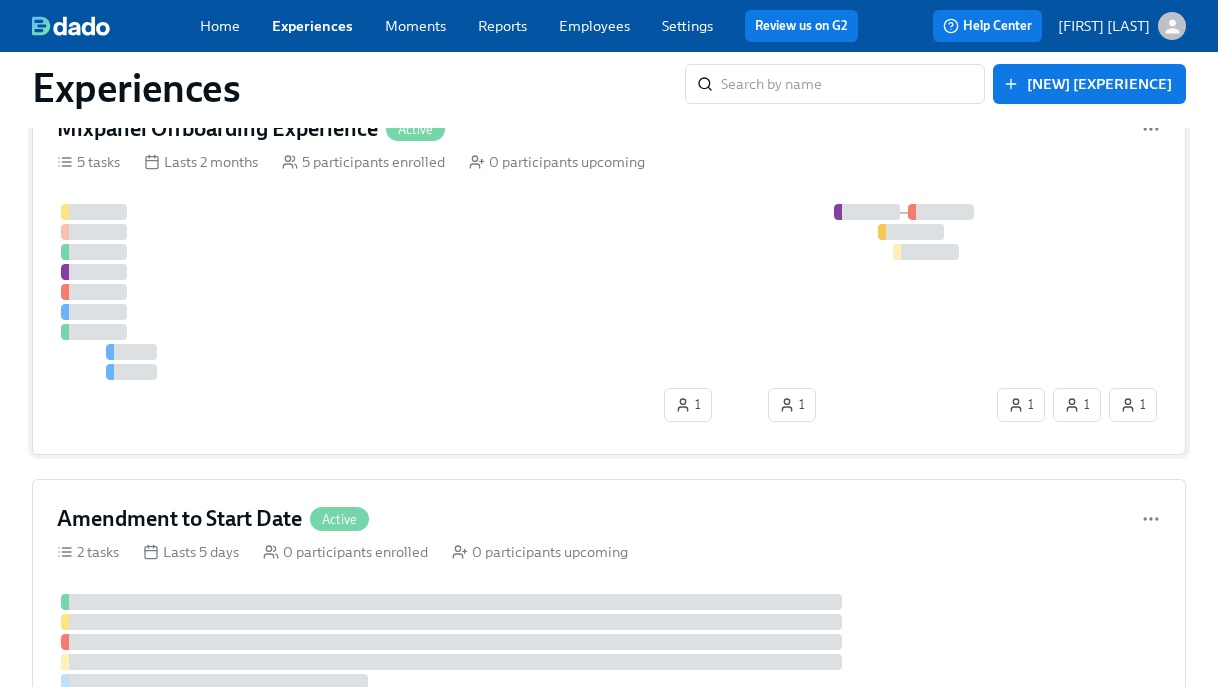 click at bounding box center [525, 292] 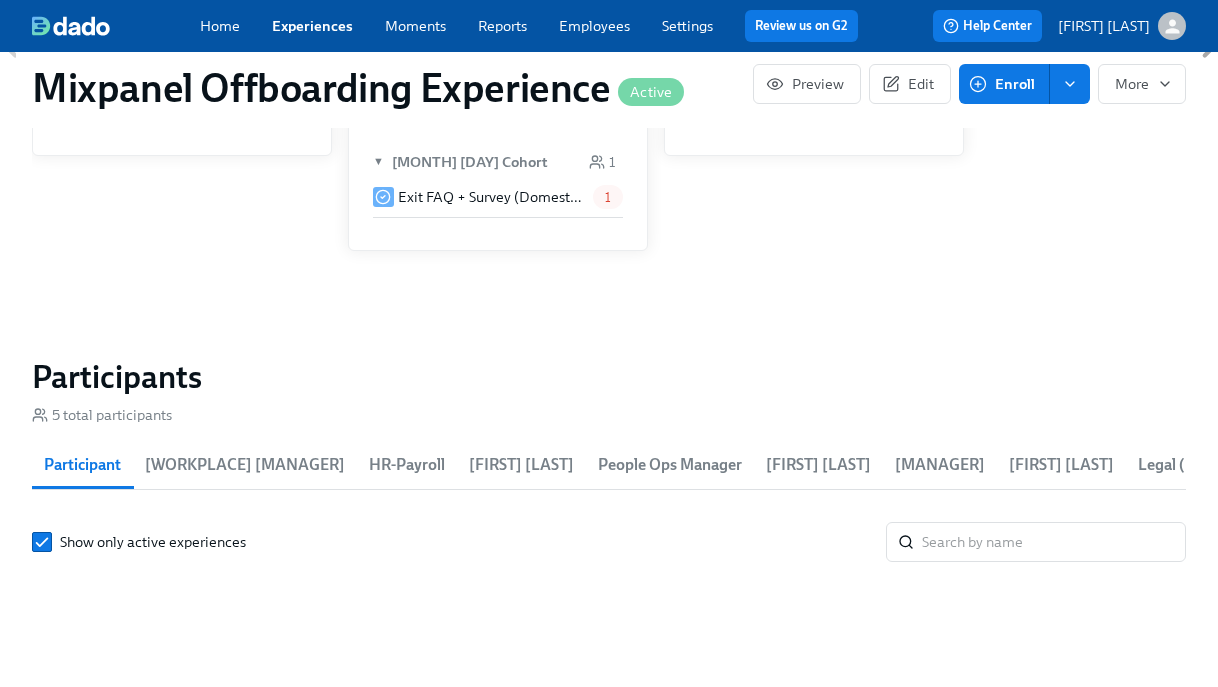 scroll, scrollTop: 0, scrollLeft: 0, axis: both 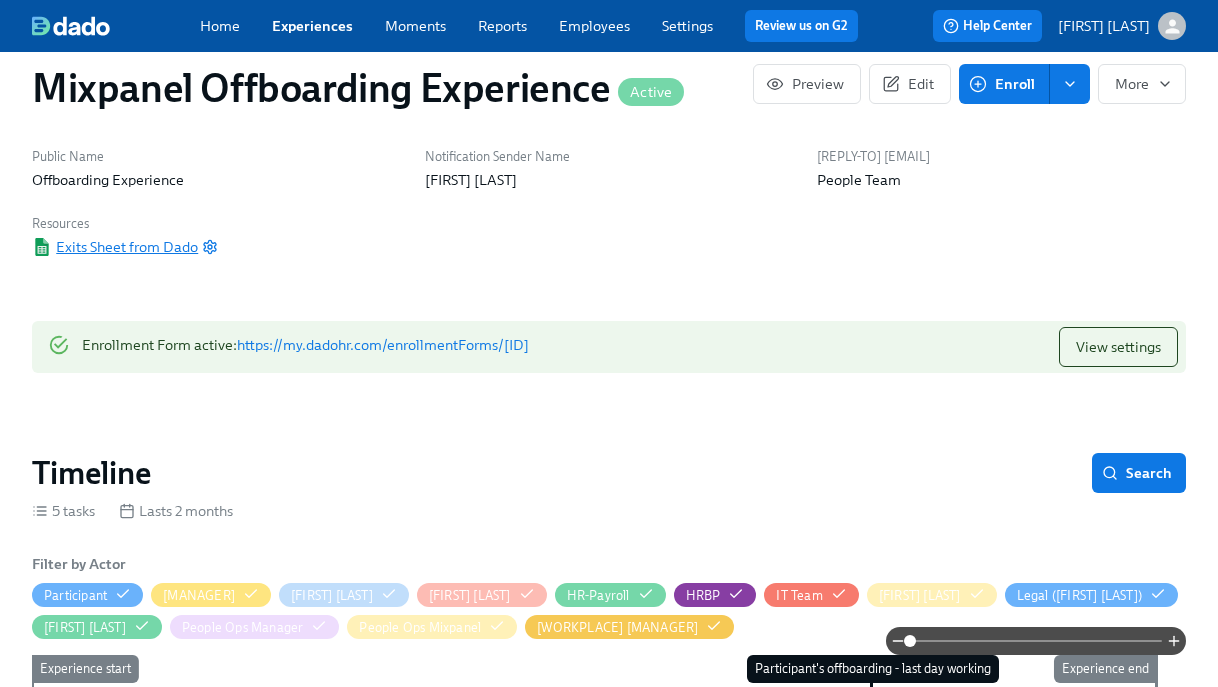 click on "Exits Sheet from Dado" at bounding box center [115, 247] 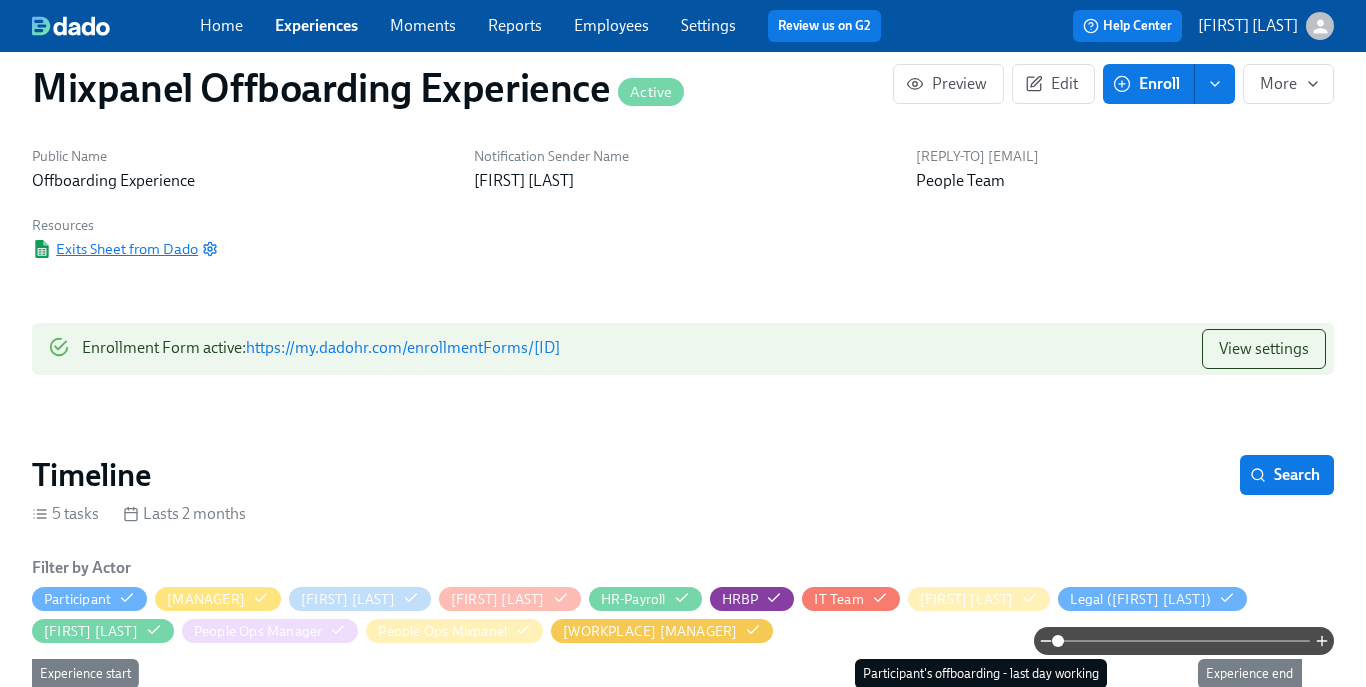 scroll, scrollTop: 0, scrollLeft: 4054, axis: horizontal 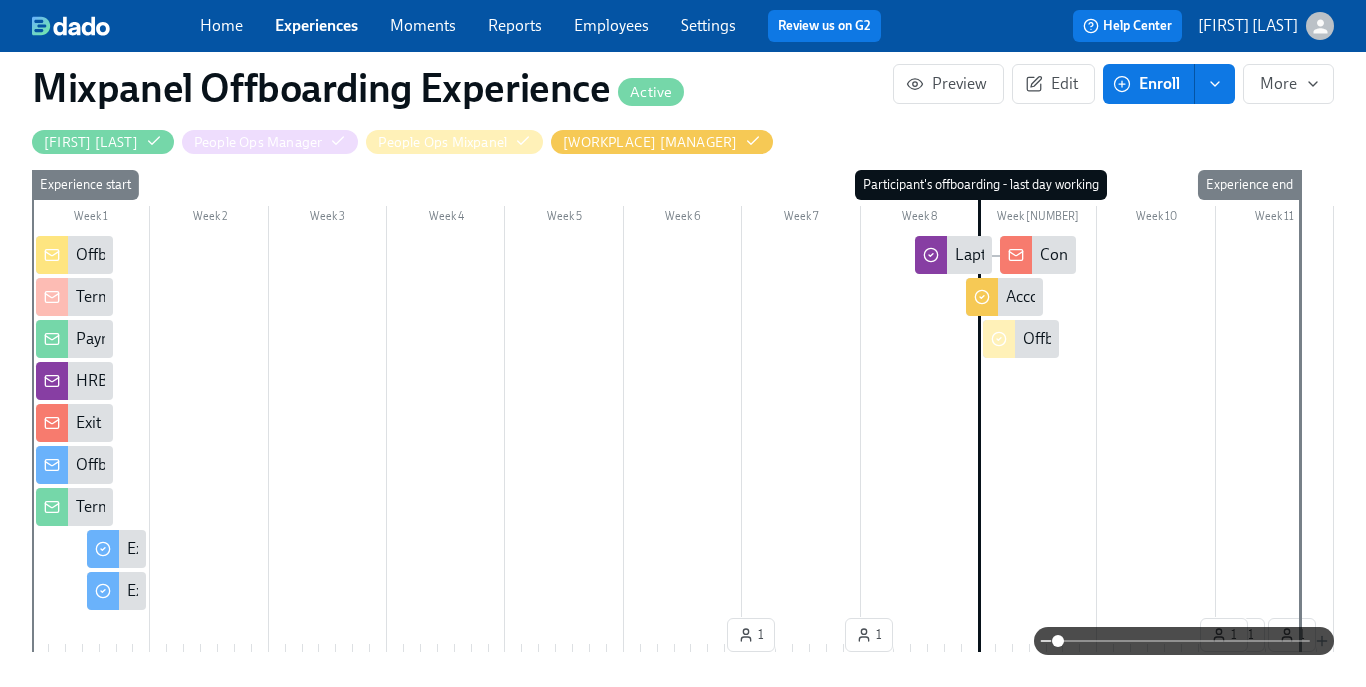 click 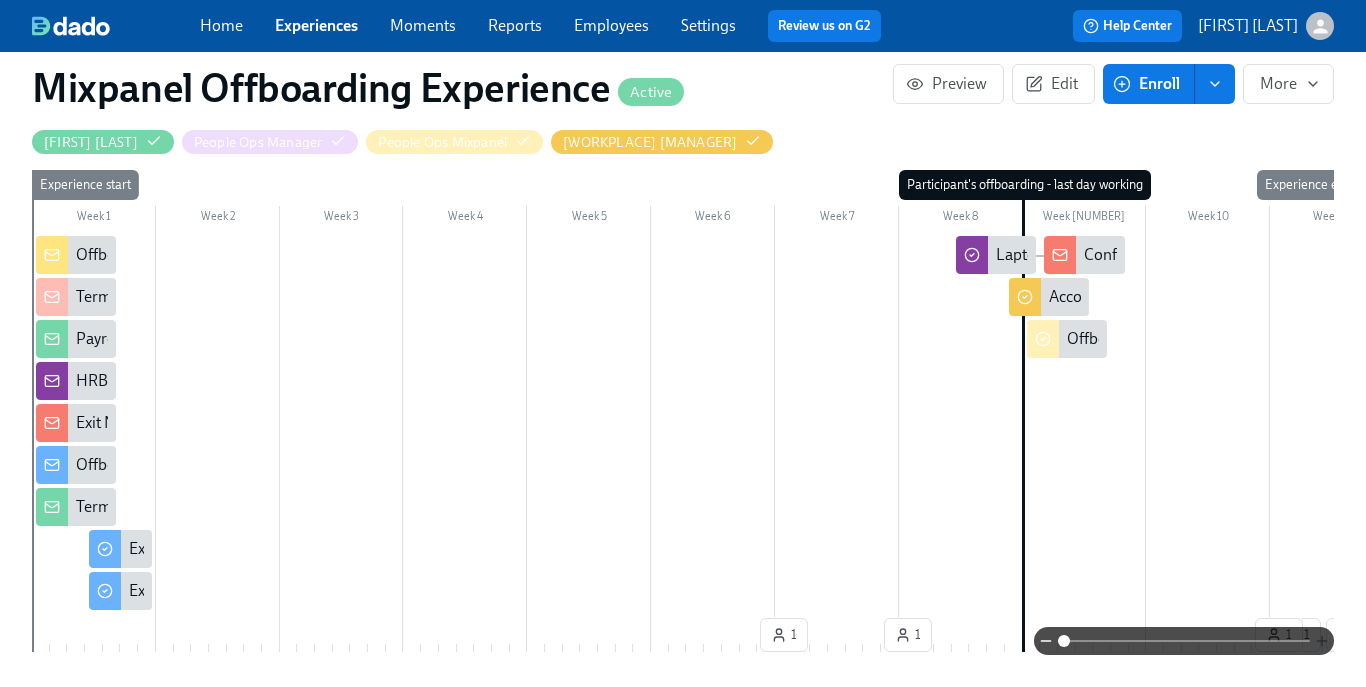 click 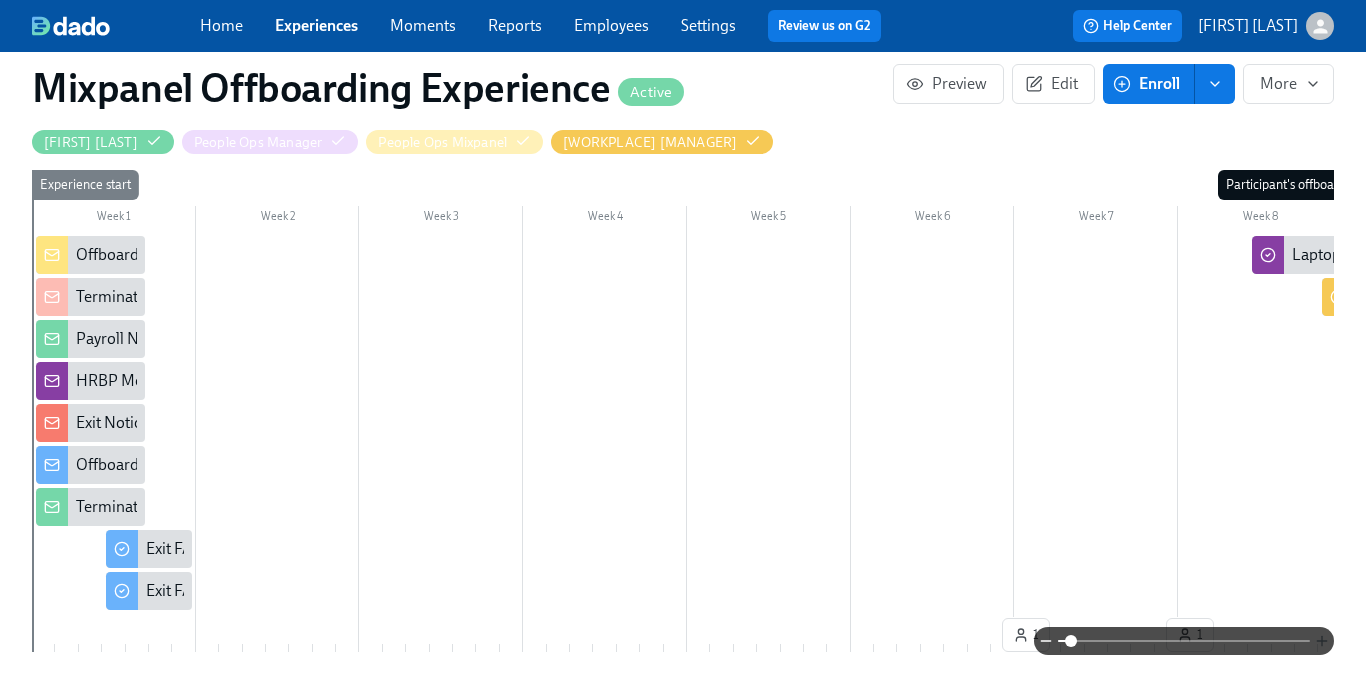 click 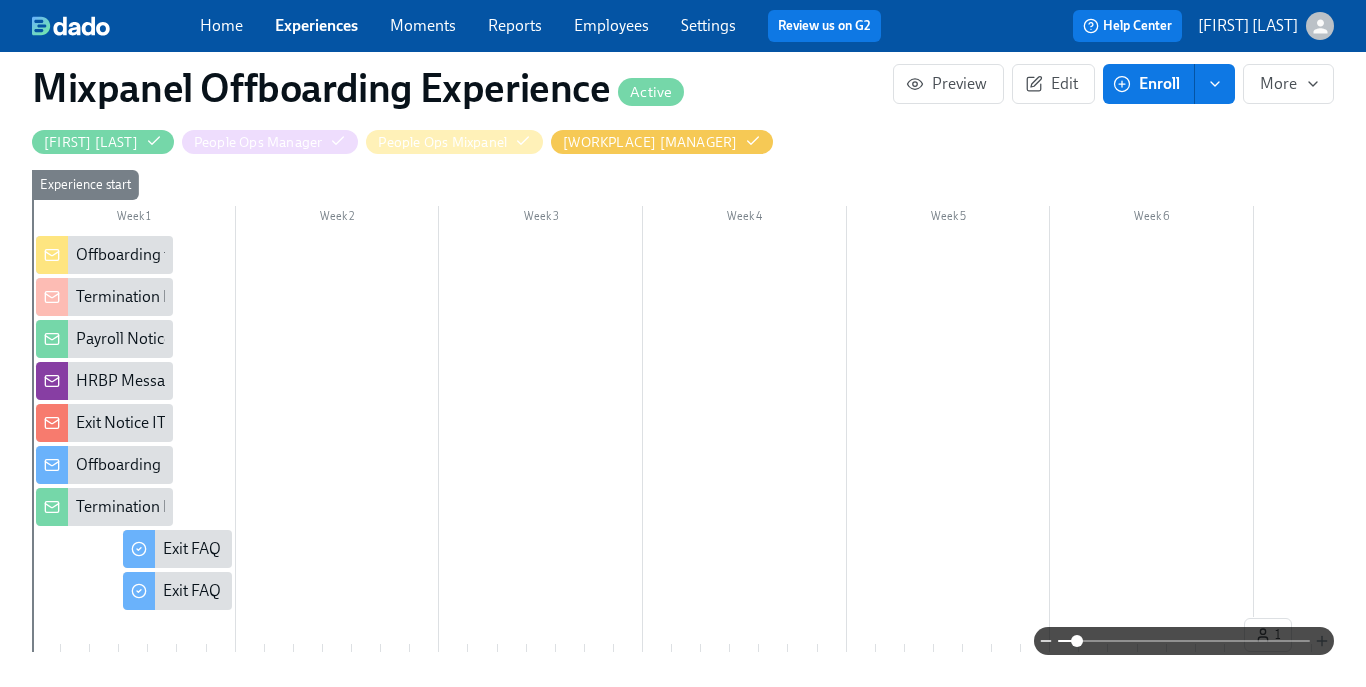 click 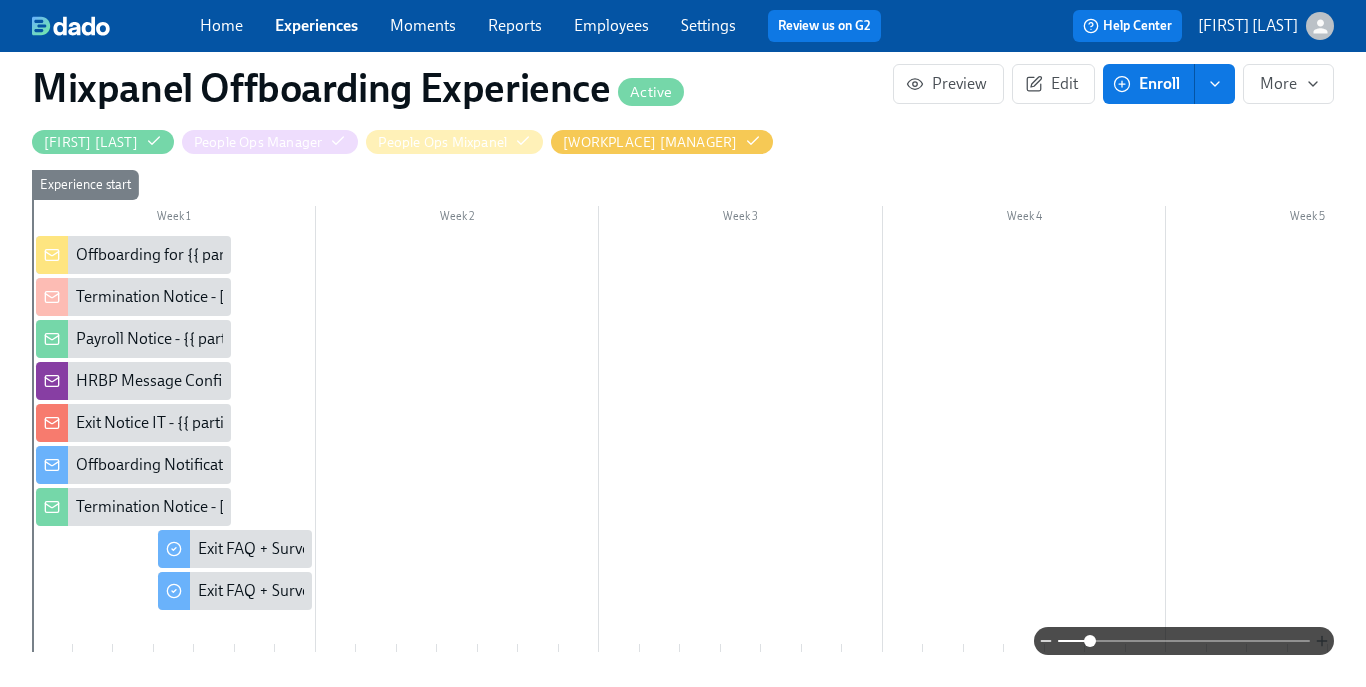 click 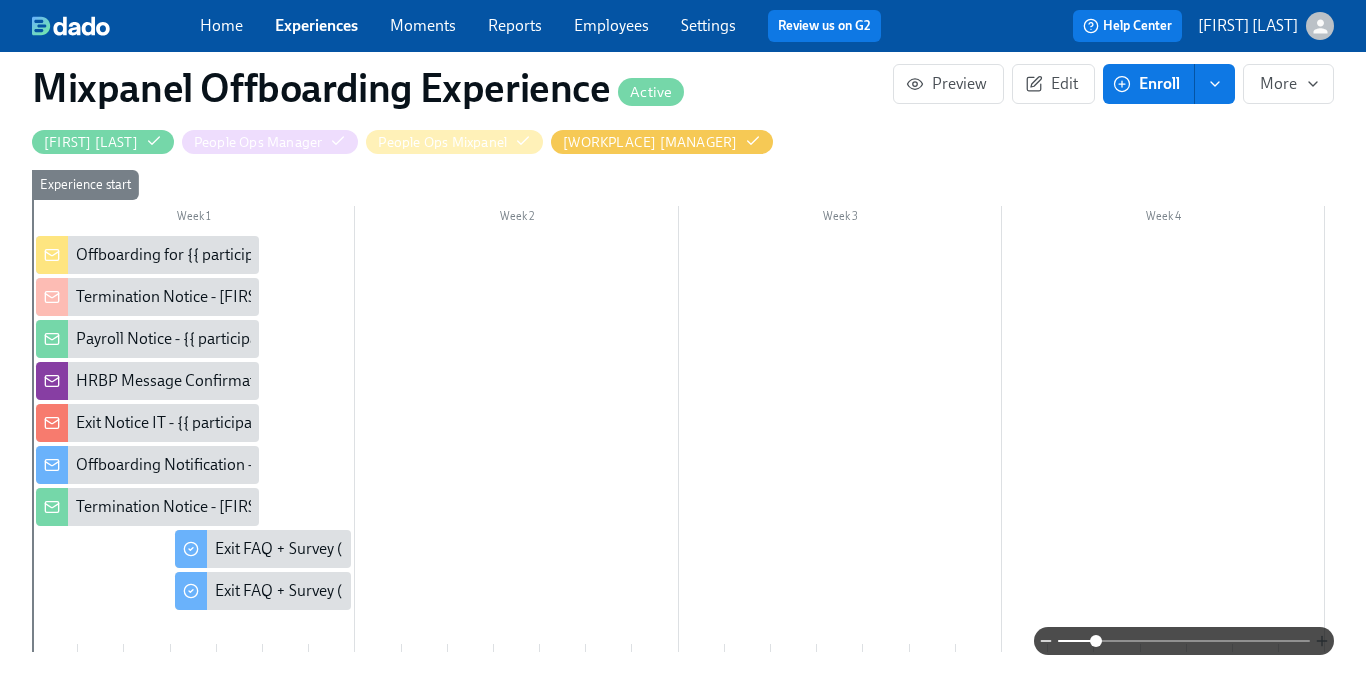click 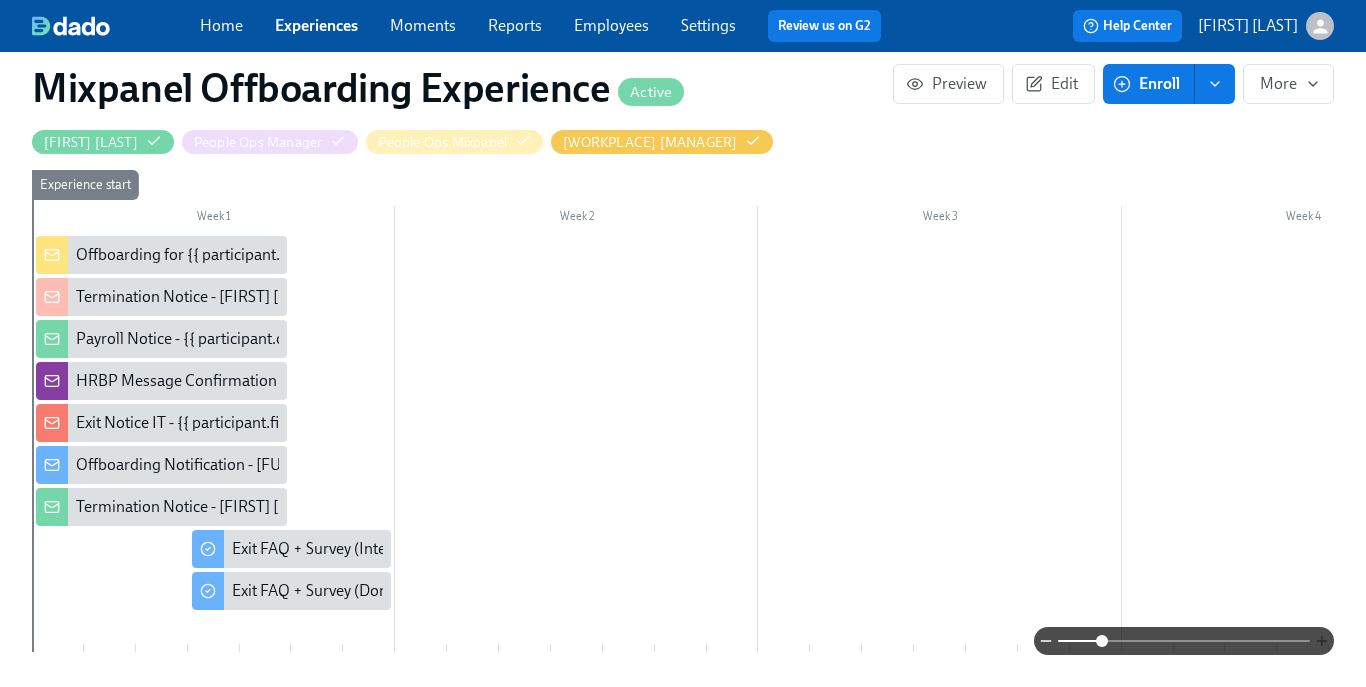 click 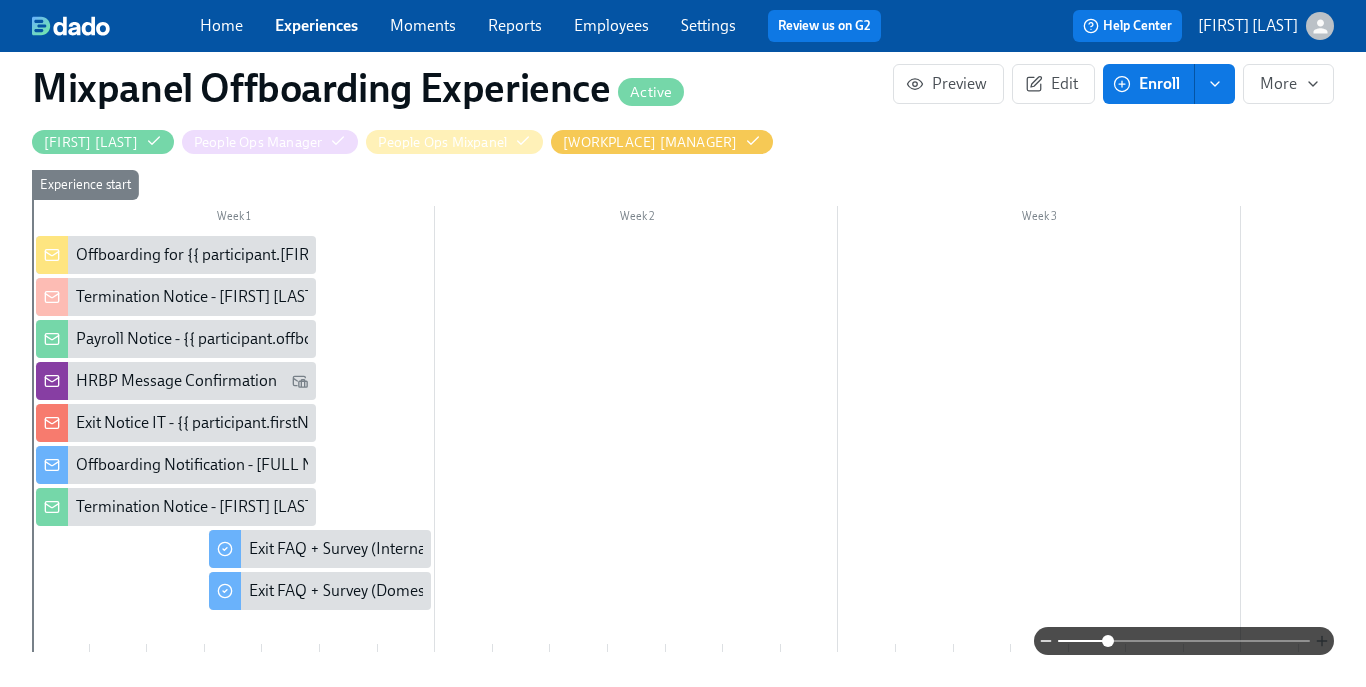 click 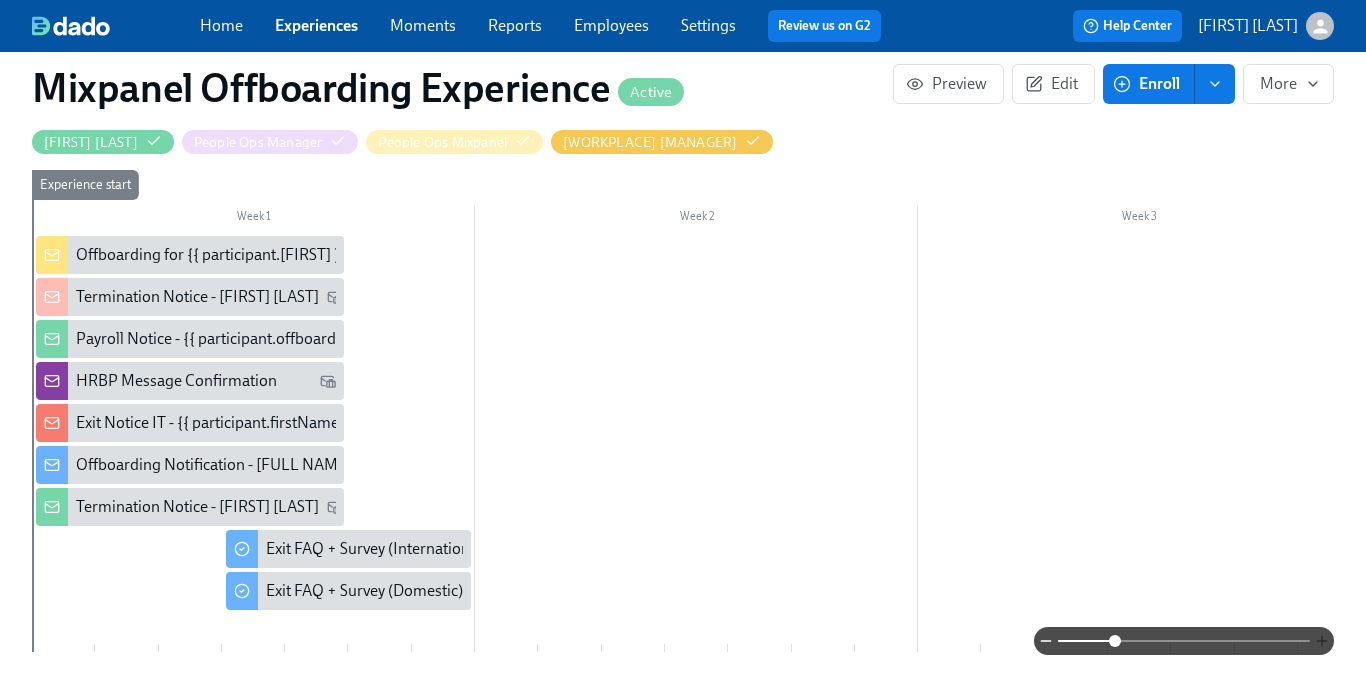 click 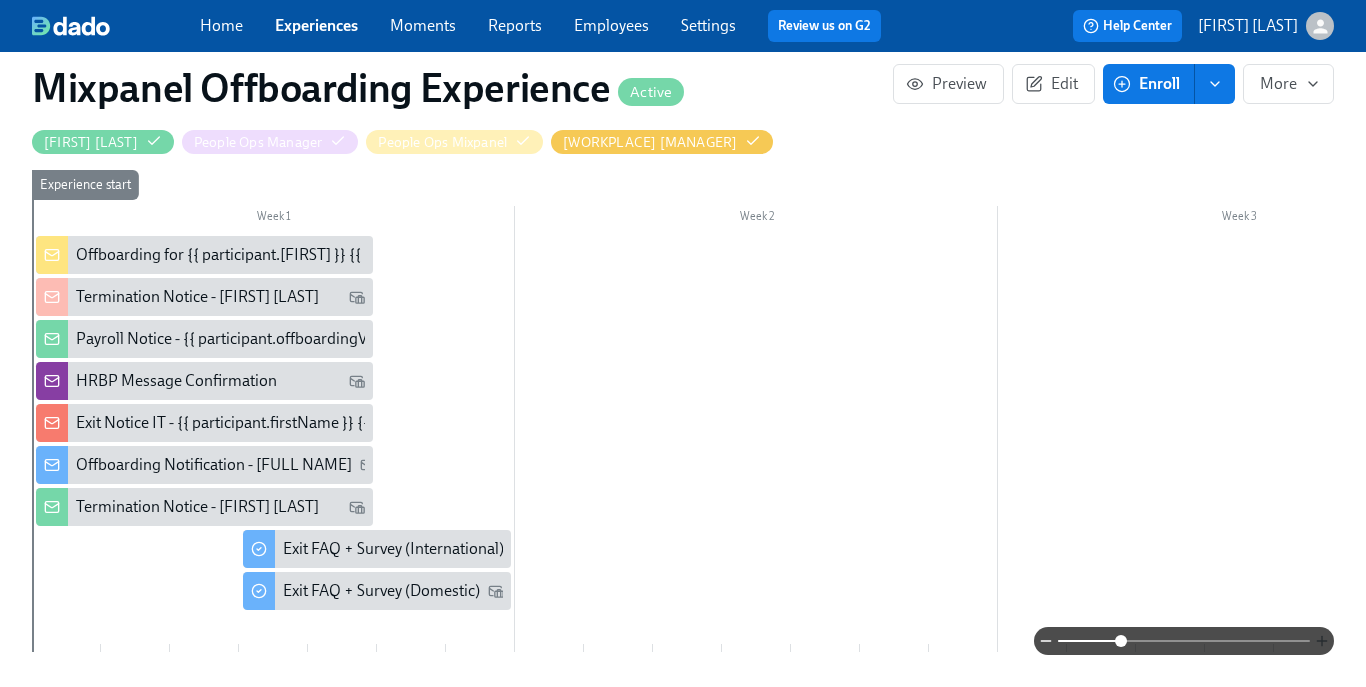click 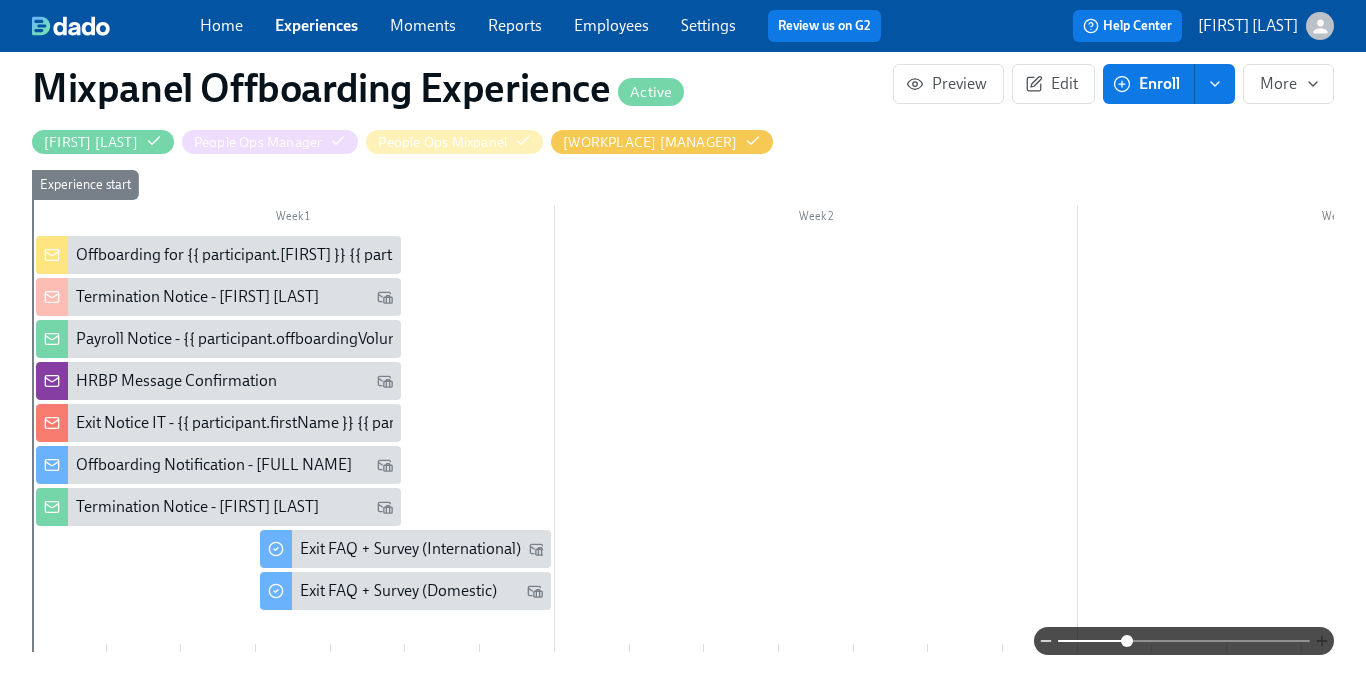 click 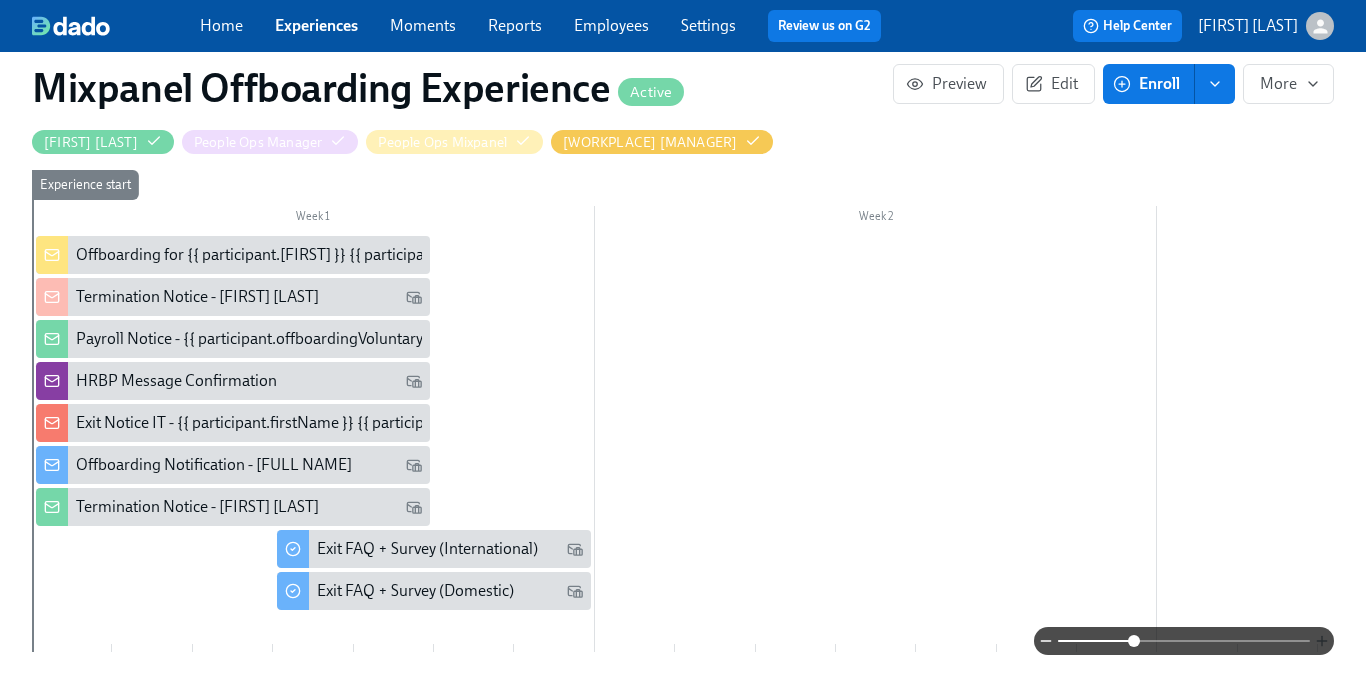 click 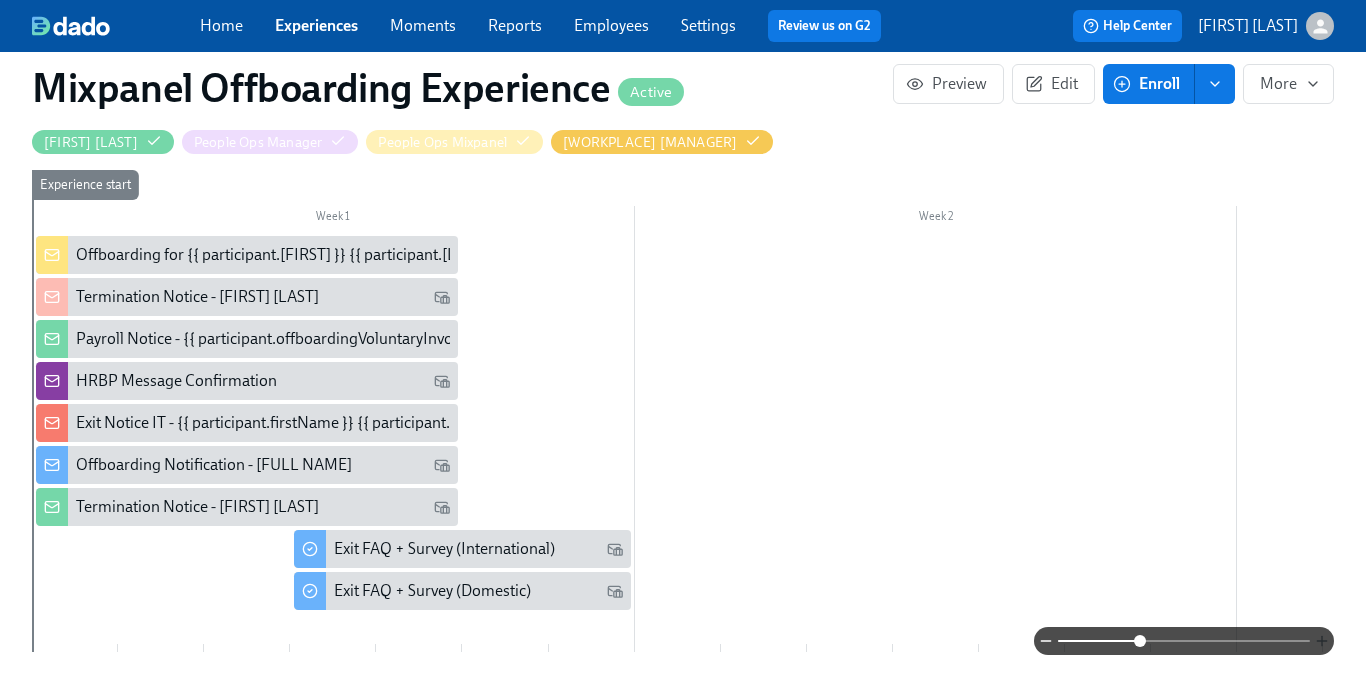 click 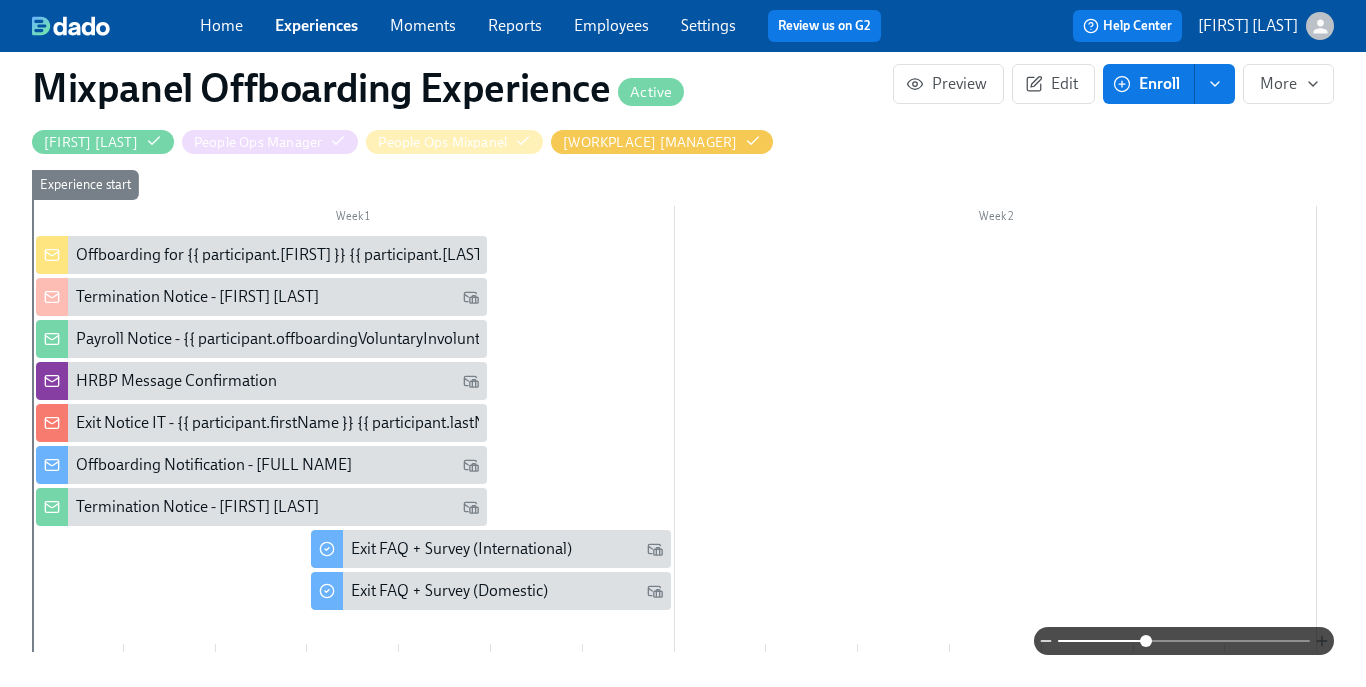 click 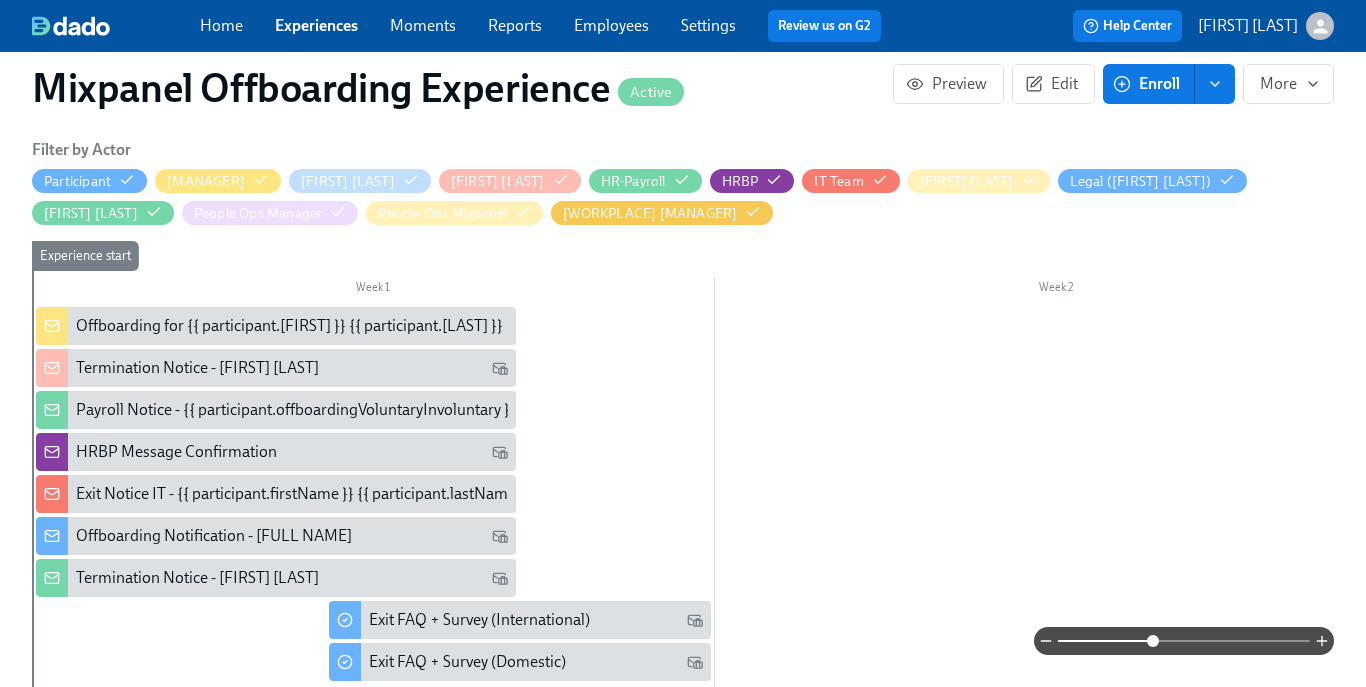 scroll, scrollTop: 456, scrollLeft: 0, axis: vertical 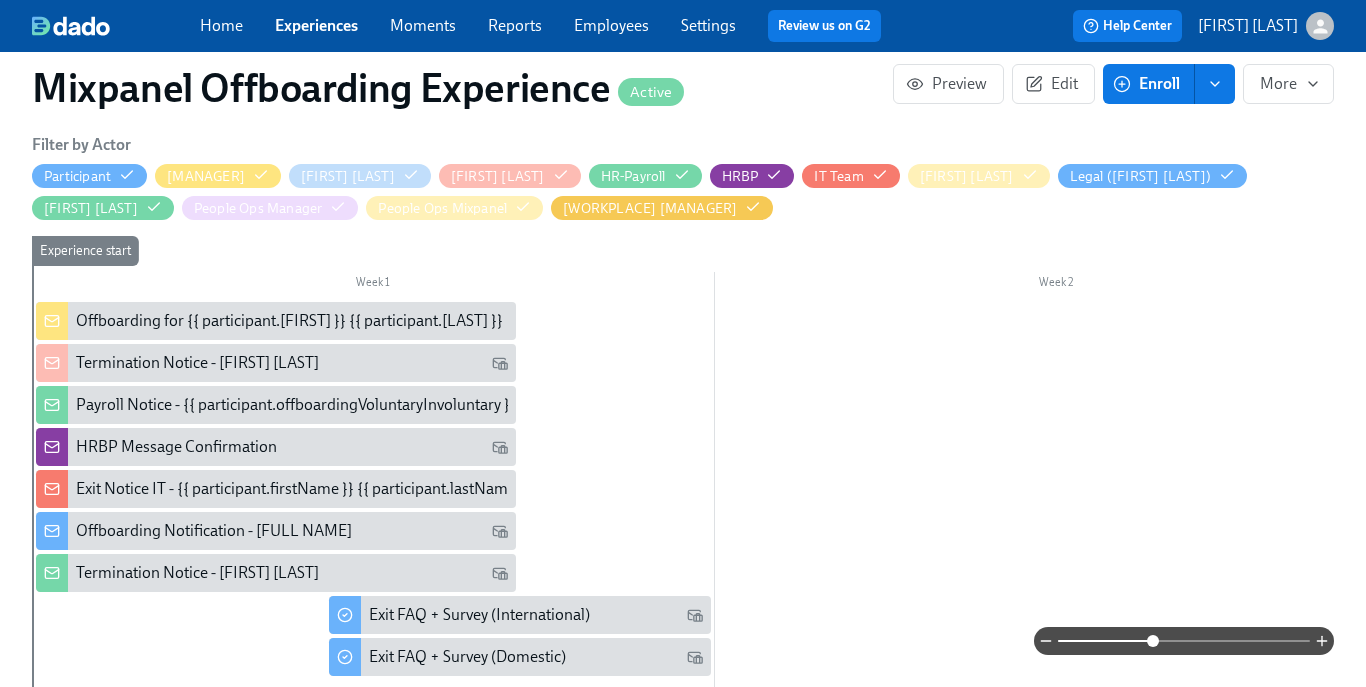 click on "Payroll Notice - {{ participant.offboardingVoluntaryInvoluntary }} Resignation - [FIRST] [LAST]" at bounding box center (394, 405) 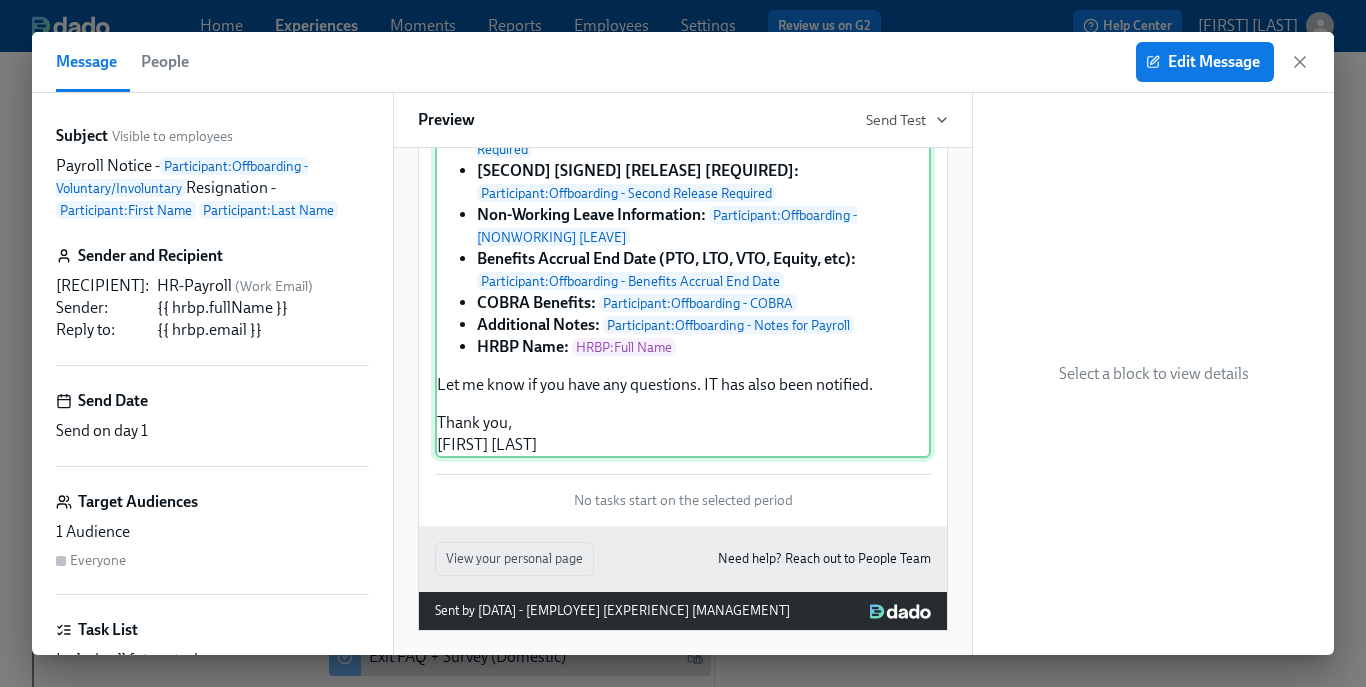 scroll, scrollTop: 693, scrollLeft: 0, axis: vertical 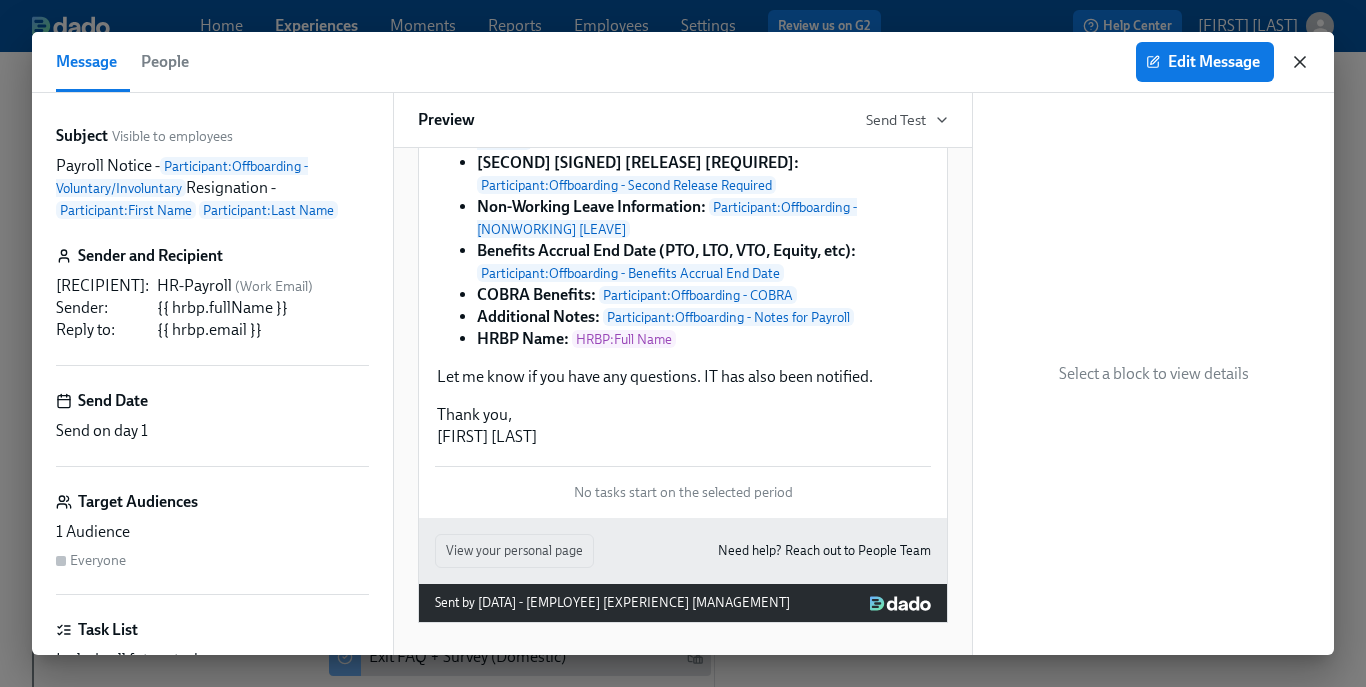 click 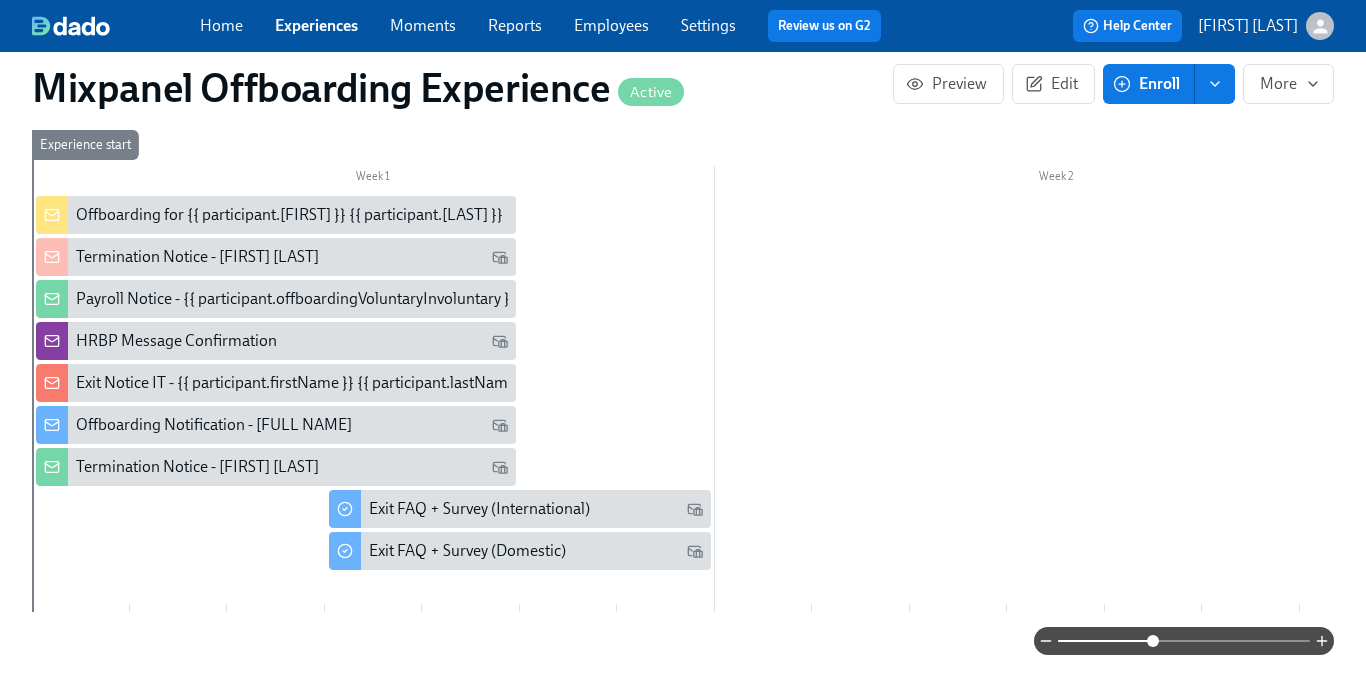 scroll, scrollTop: 564, scrollLeft: 0, axis: vertical 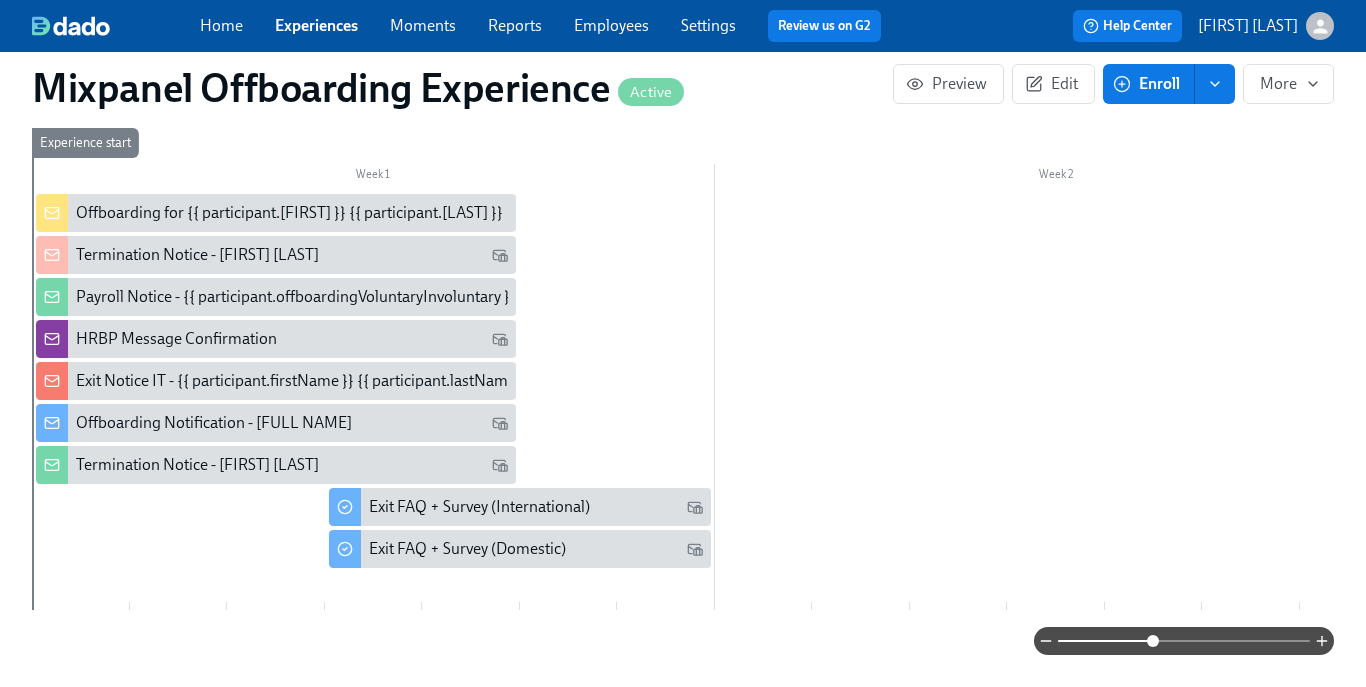 click on "Termination Notice - [FIRST] [LAST]" at bounding box center [197, 465] 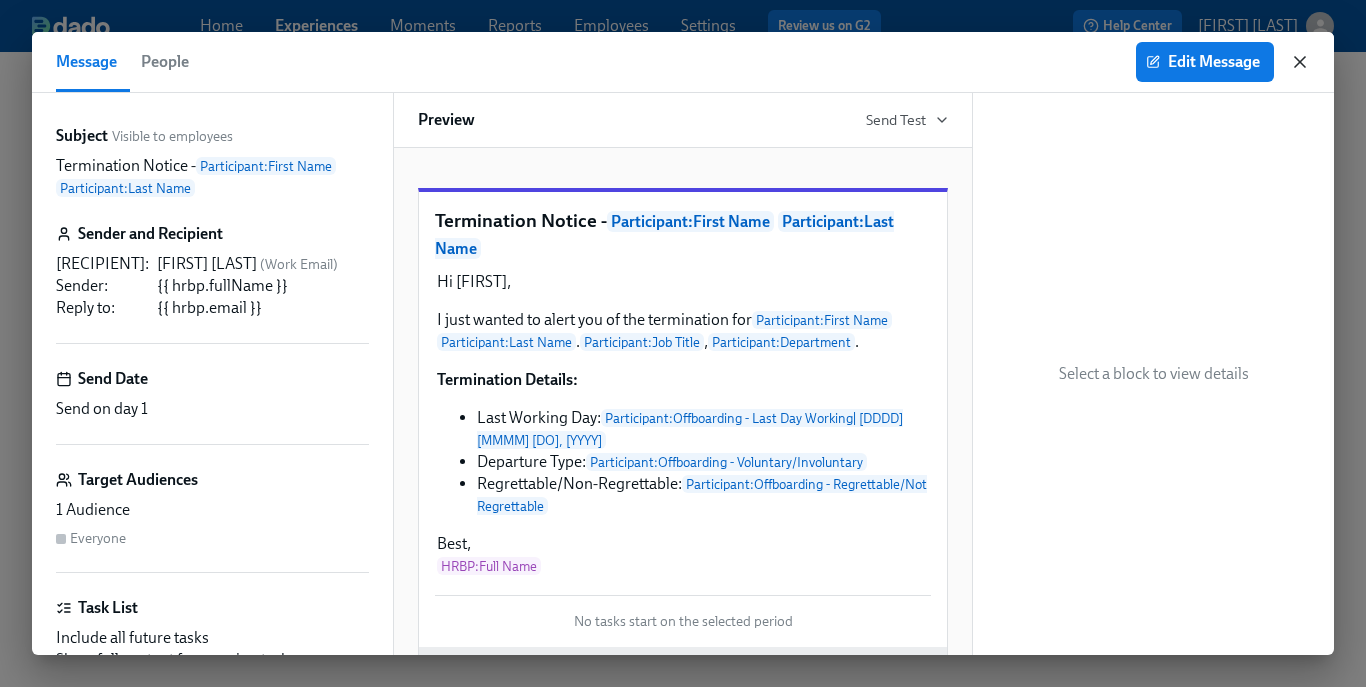 click 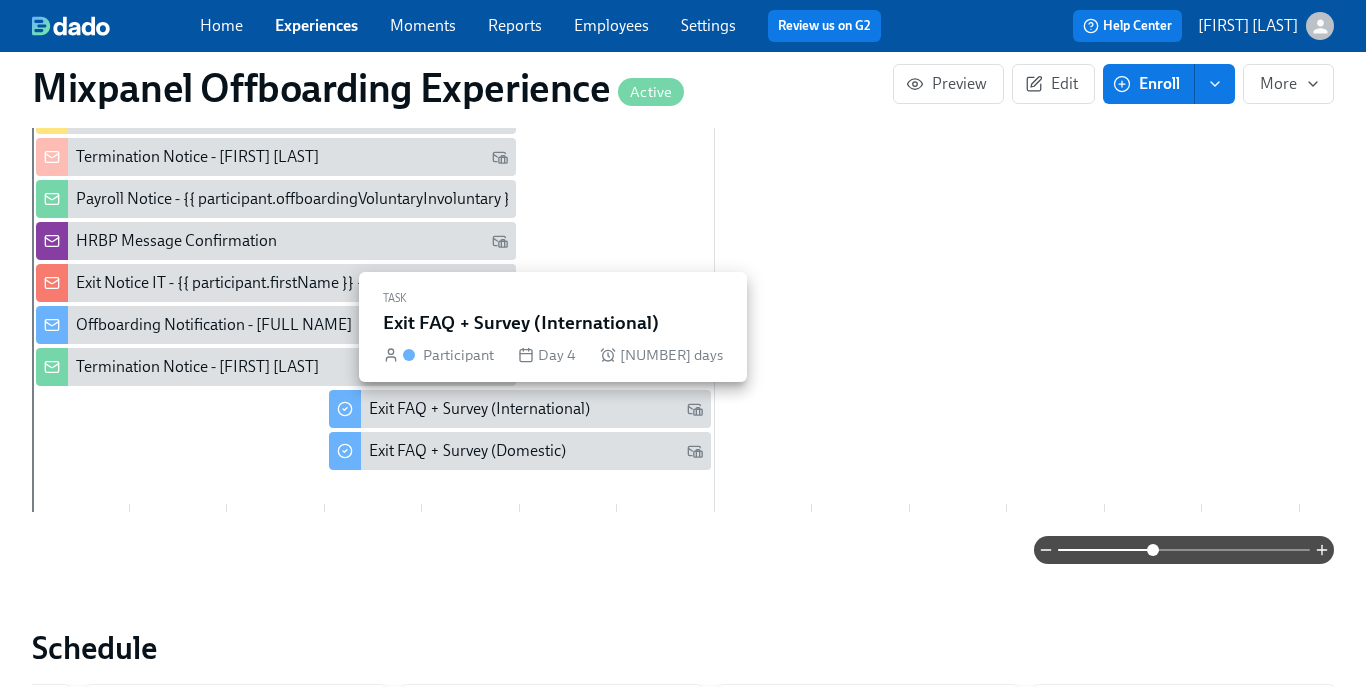 scroll, scrollTop: 759, scrollLeft: 0, axis: vertical 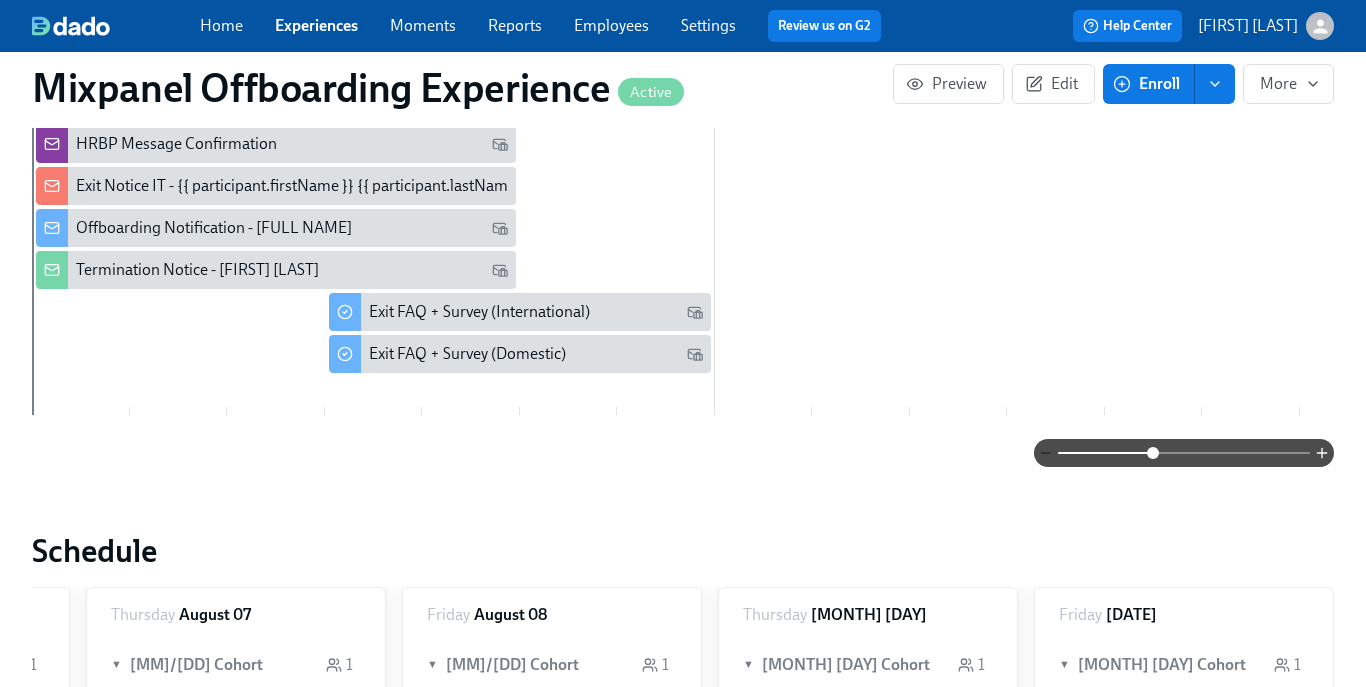 click 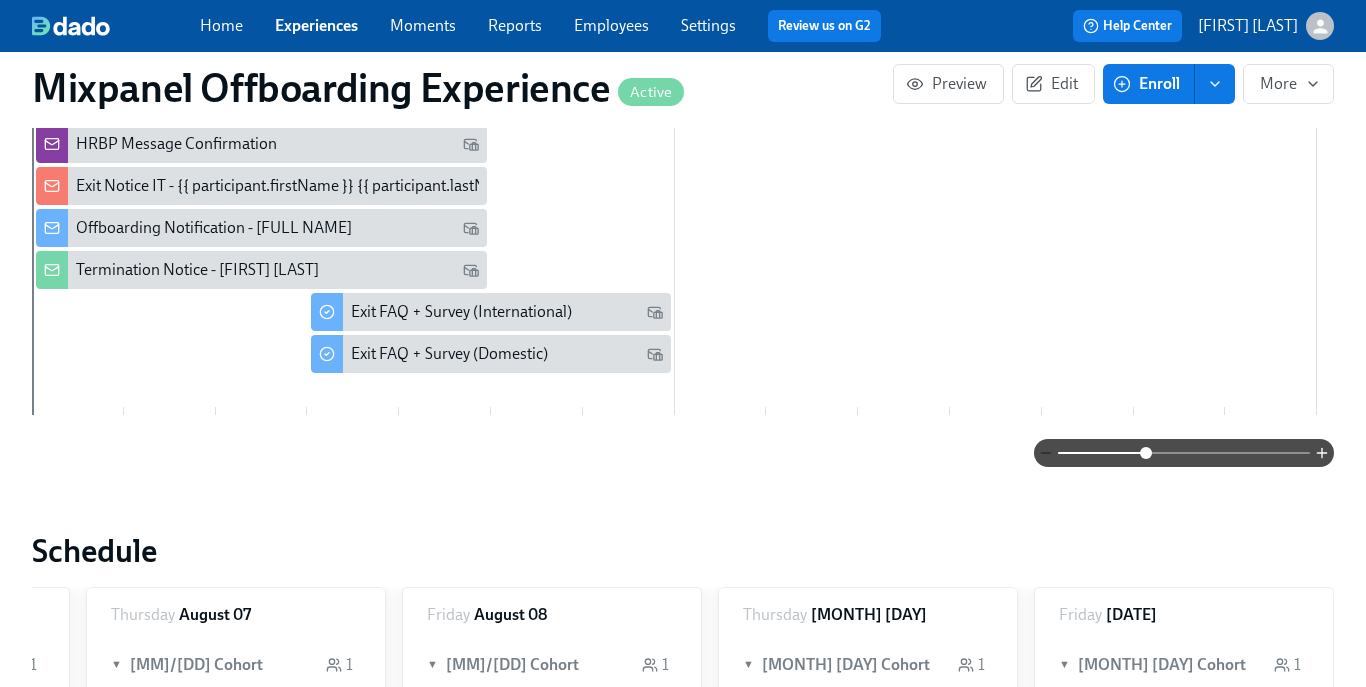 click 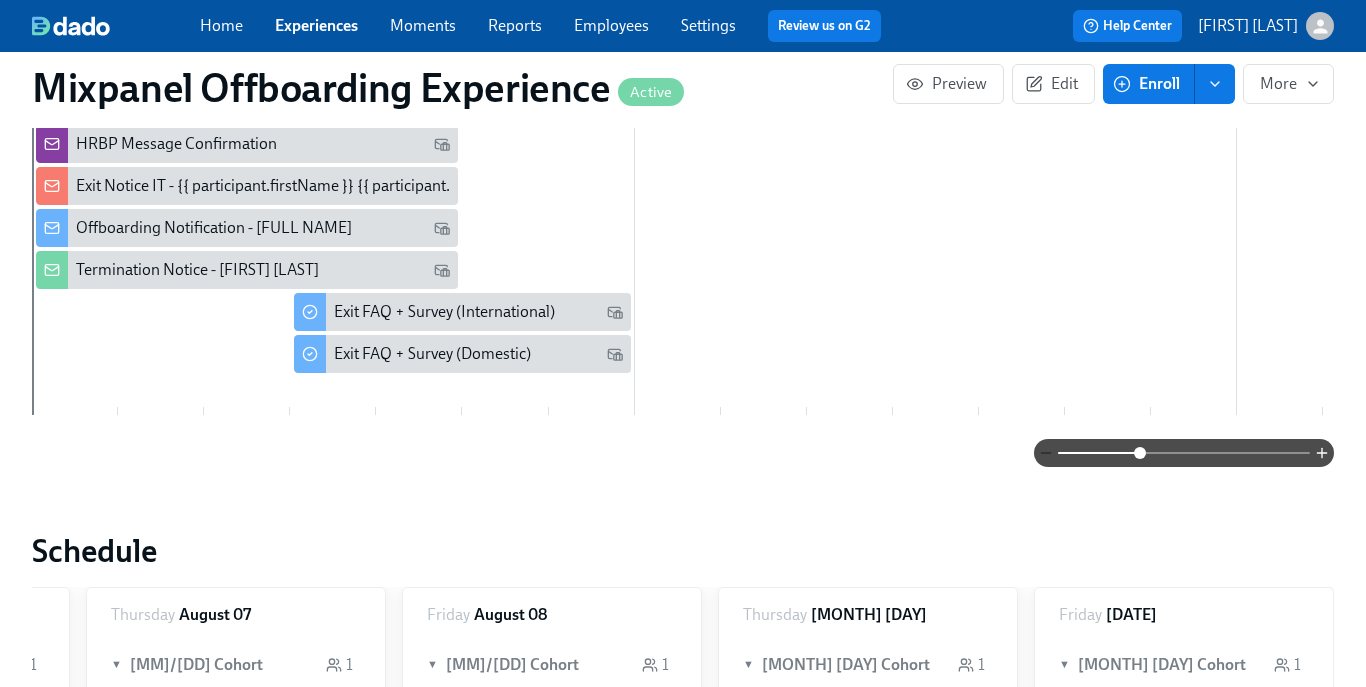 click 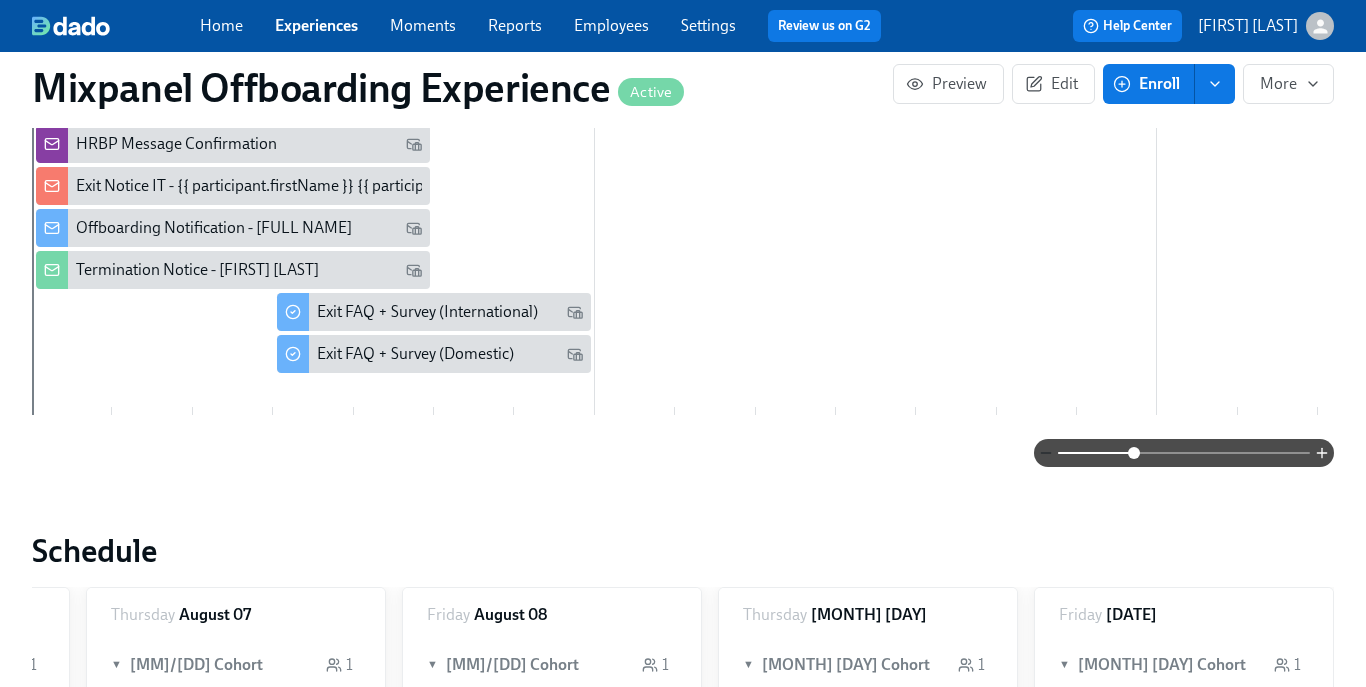 click 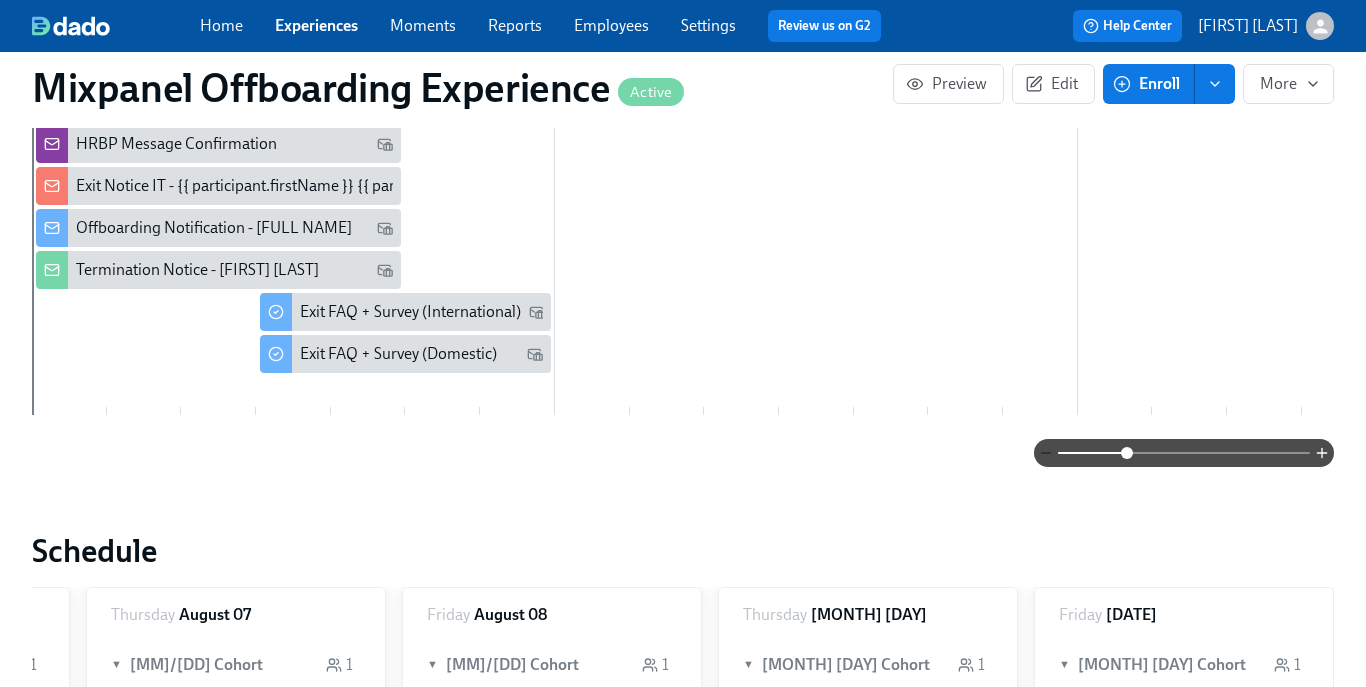 click 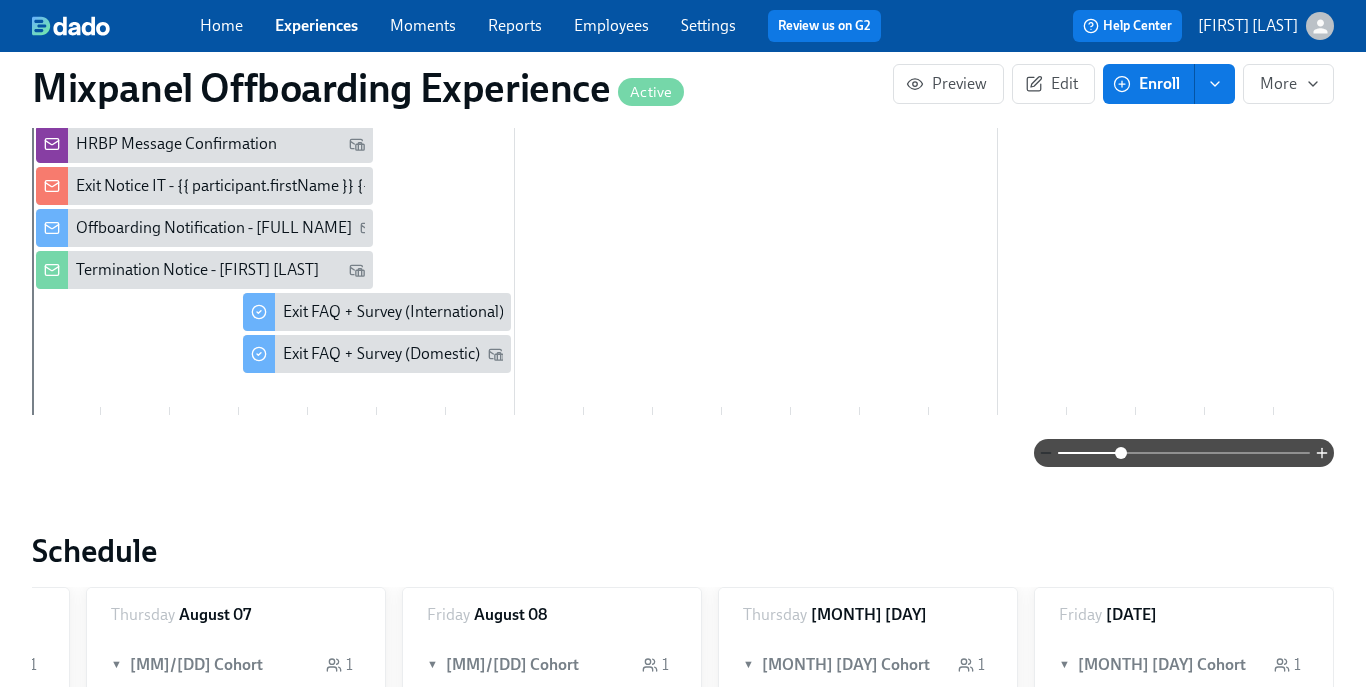 click 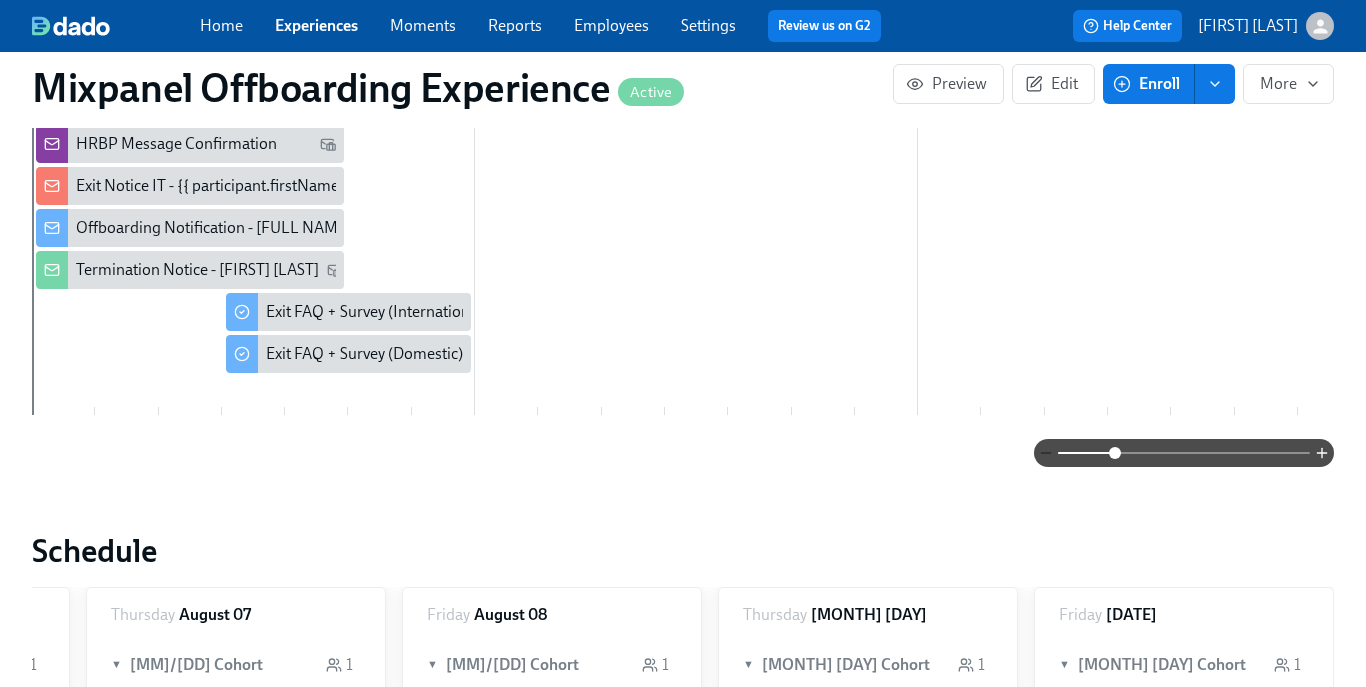 click 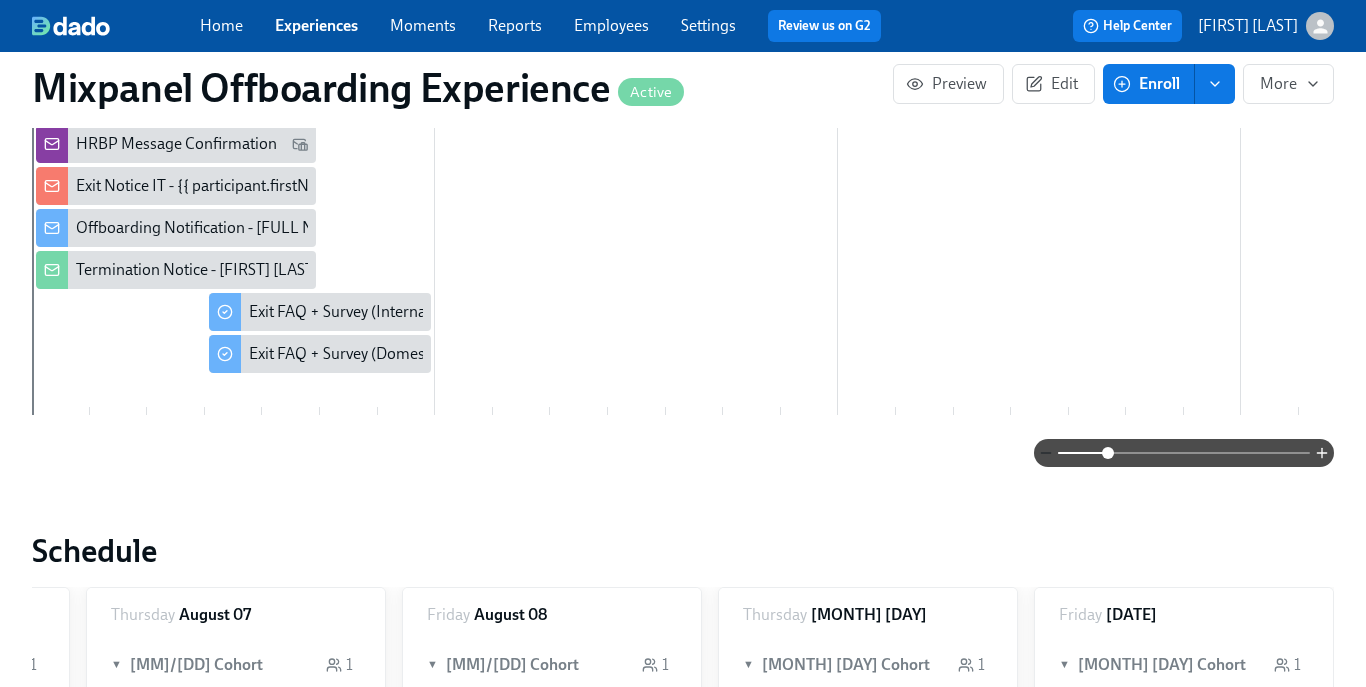 click 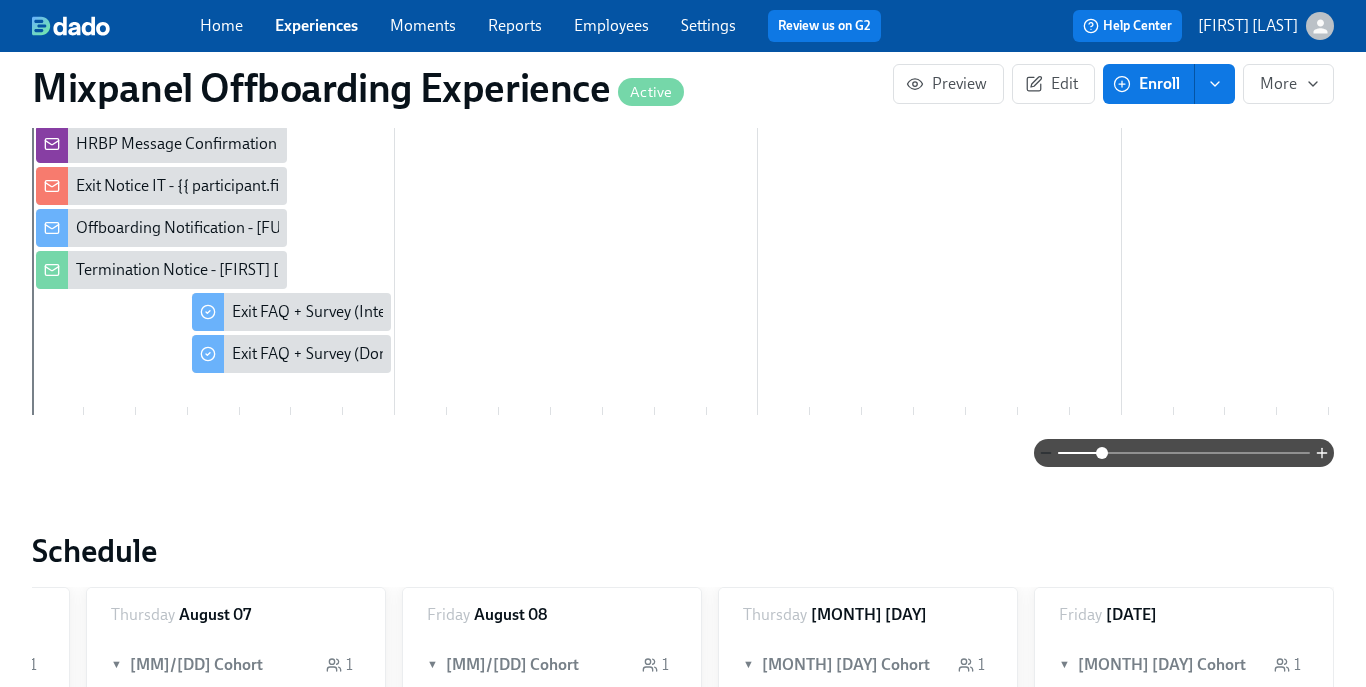 click 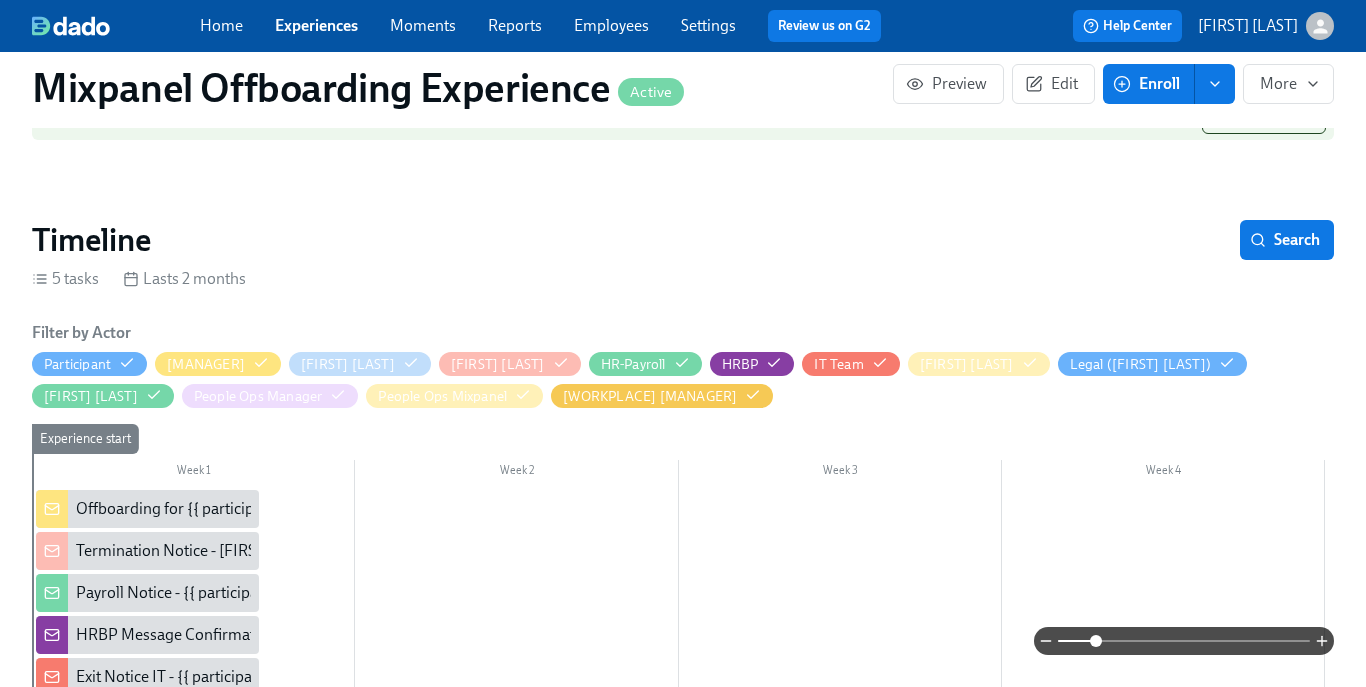 scroll, scrollTop: 0, scrollLeft: 0, axis: both 